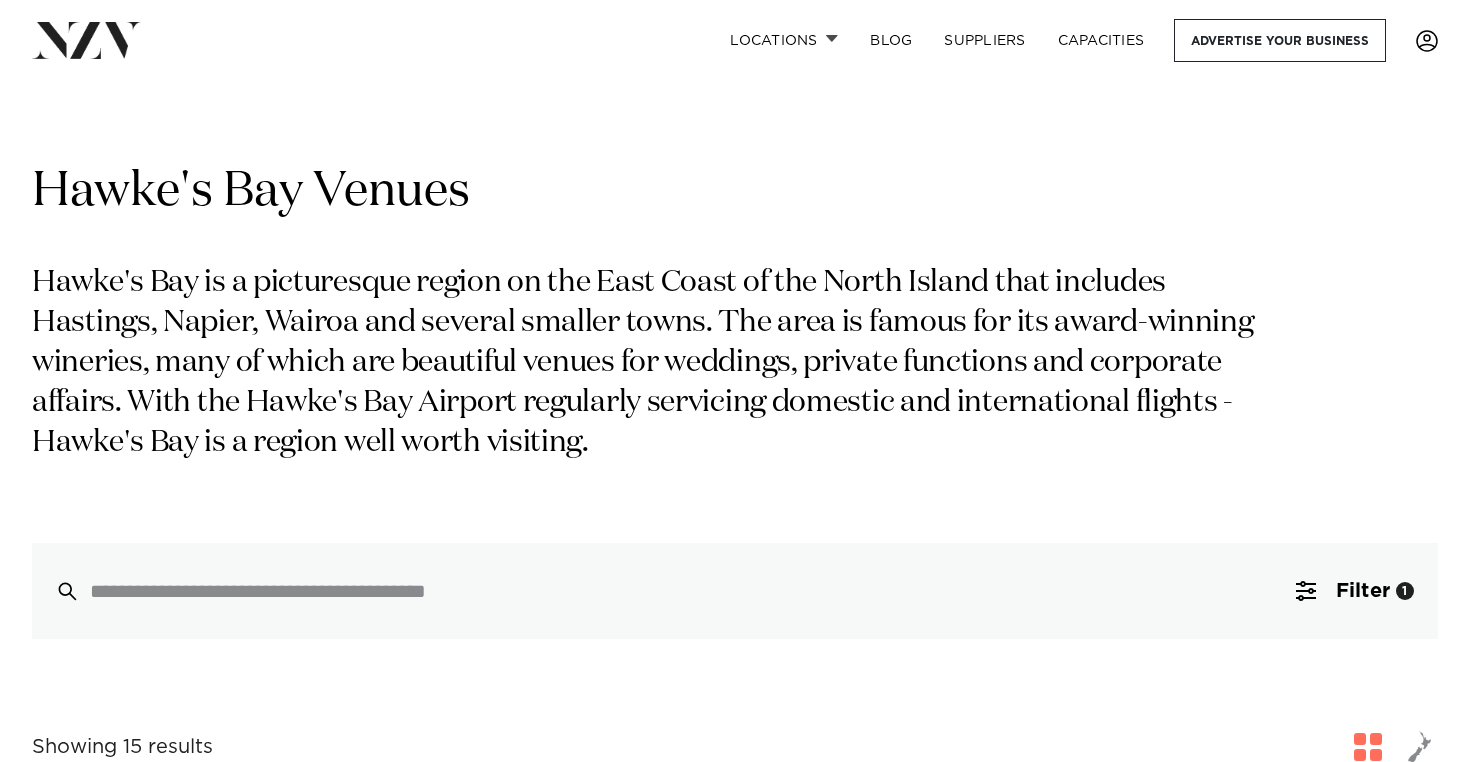 scroll, scrollTop: 2661, scrollLeft: 0, axis: vertical 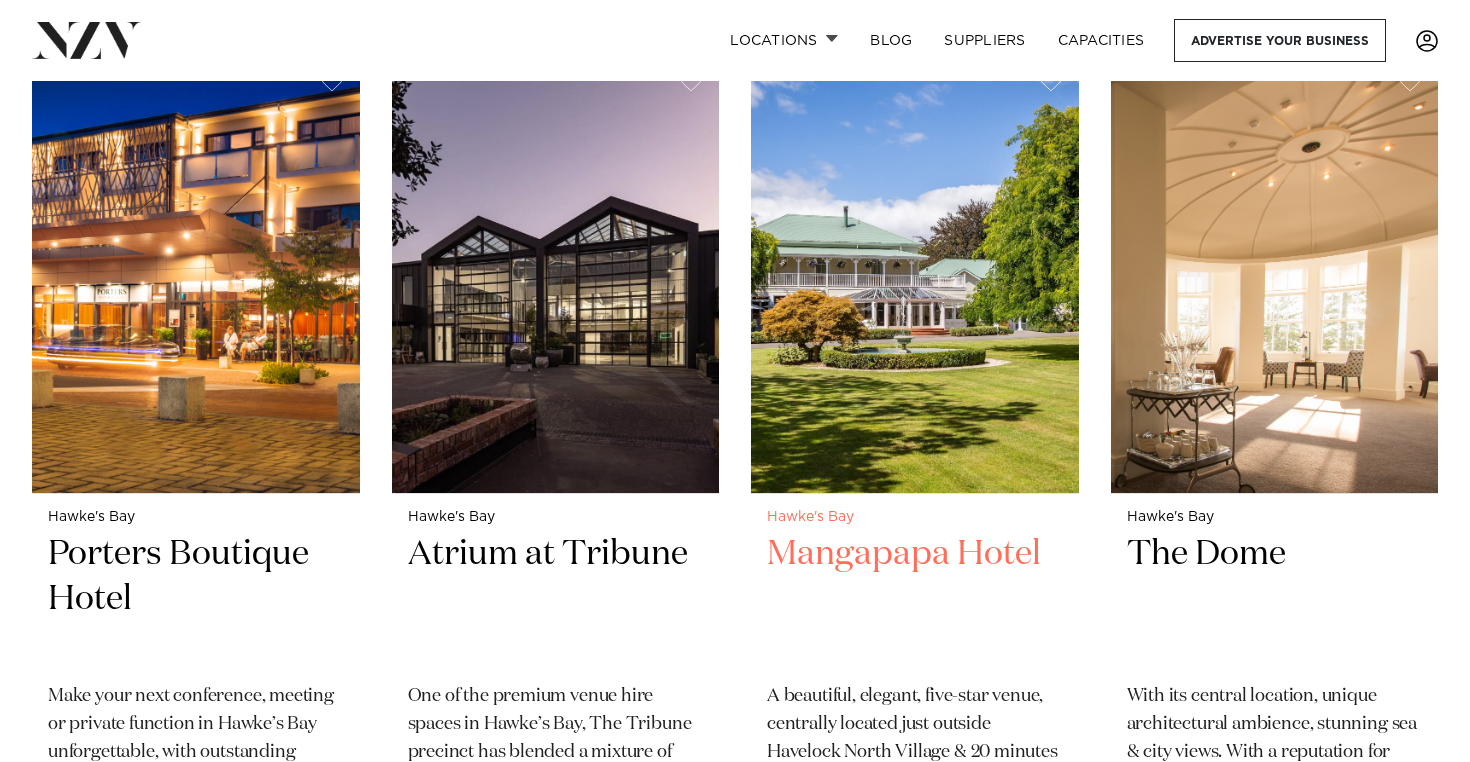 click on "Mangapapa Hotel" at bounding box center (915, 599) 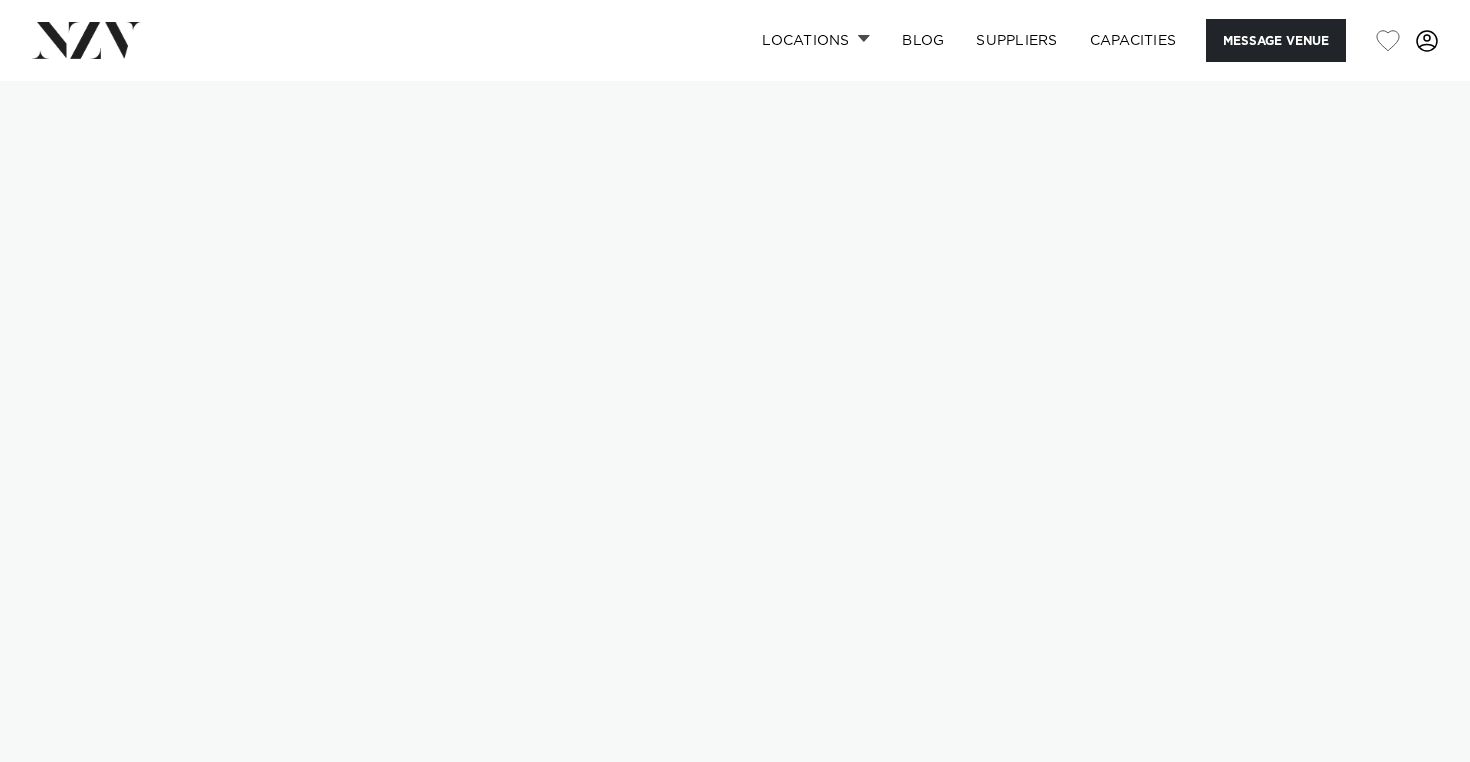 scroll, scrollTop: 0, scrollLeft: 0, axis: both 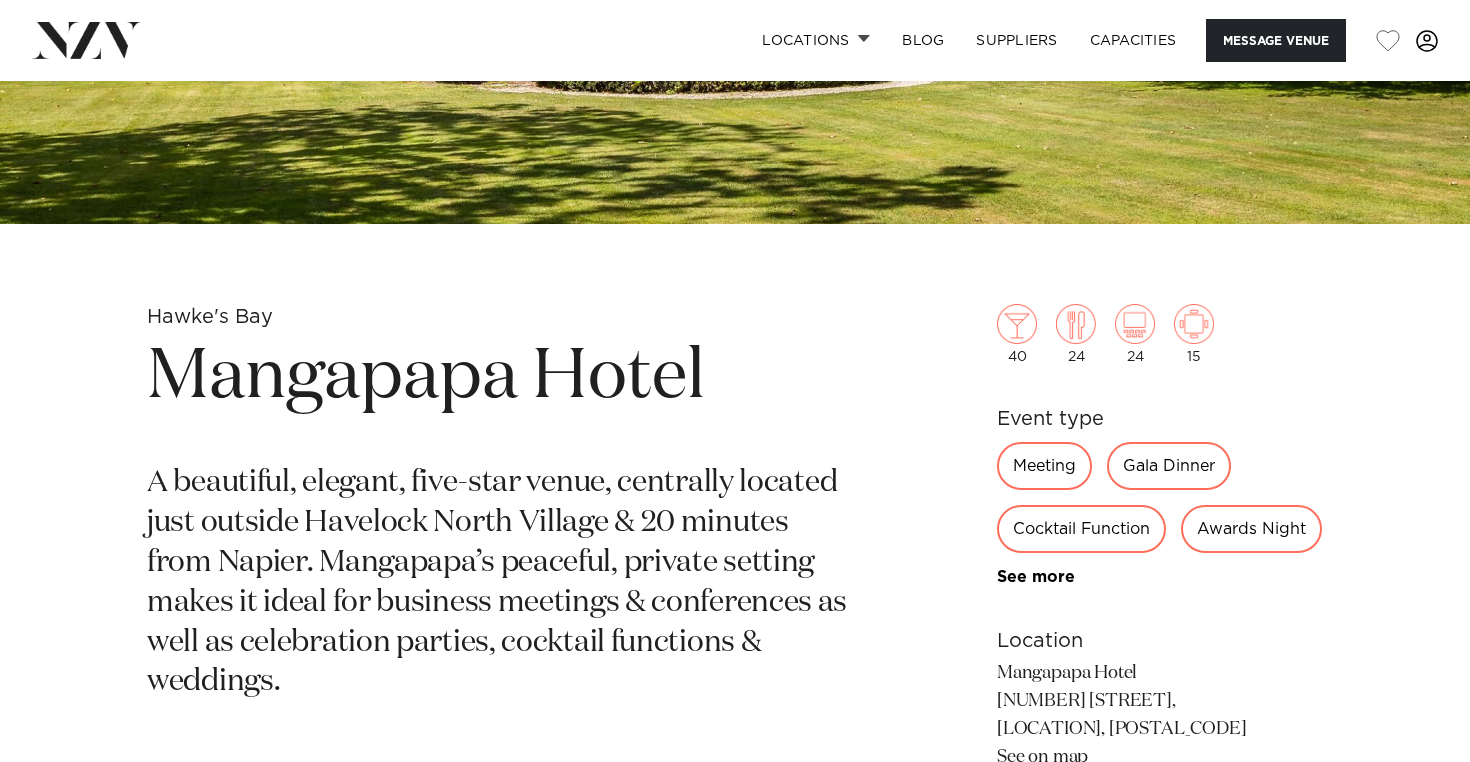 click on "Mangapapa Hotel" at bounding box center (501, 378) 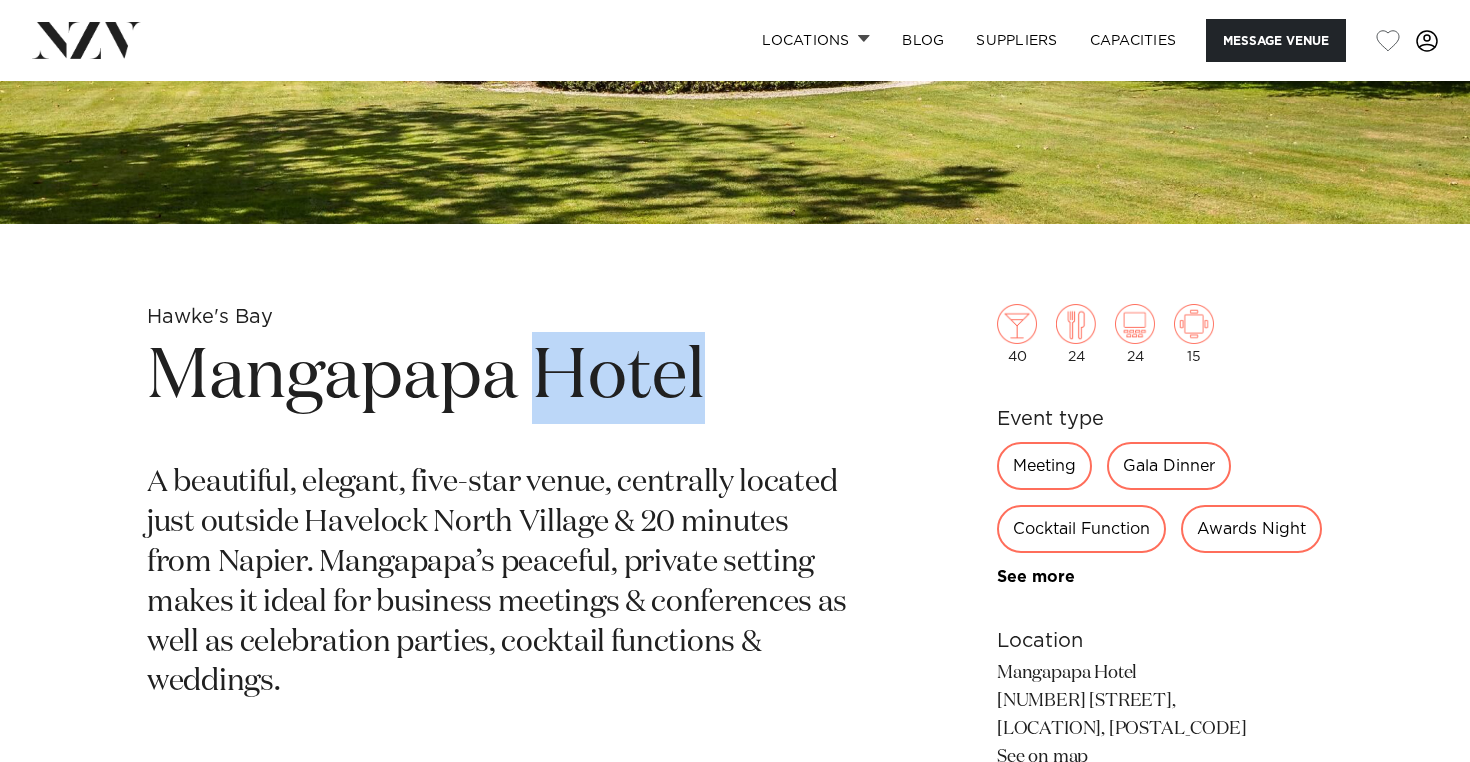 click on "Mangapapa Hotel" at bounding box center [501, 378] 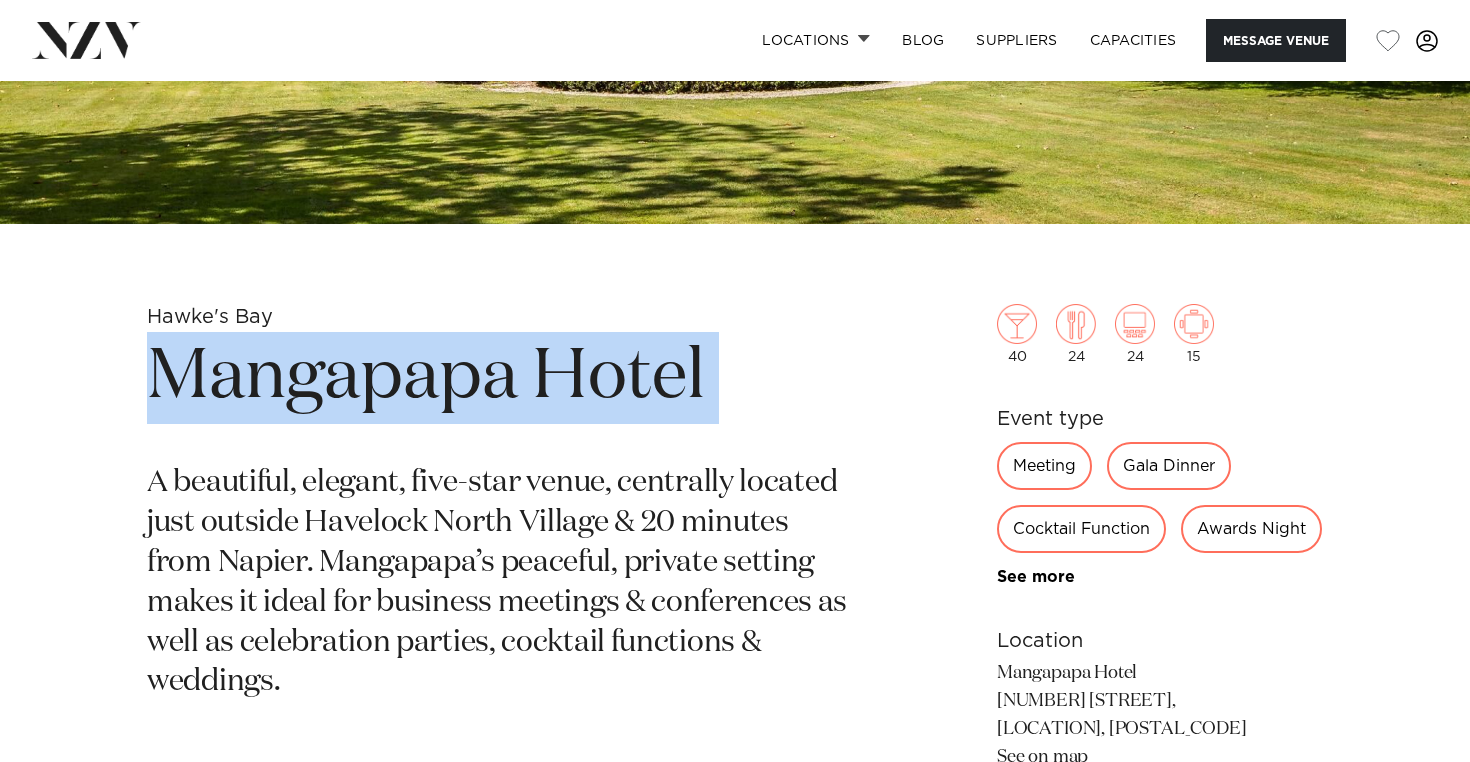 copy on "Mangapapa Hotel" 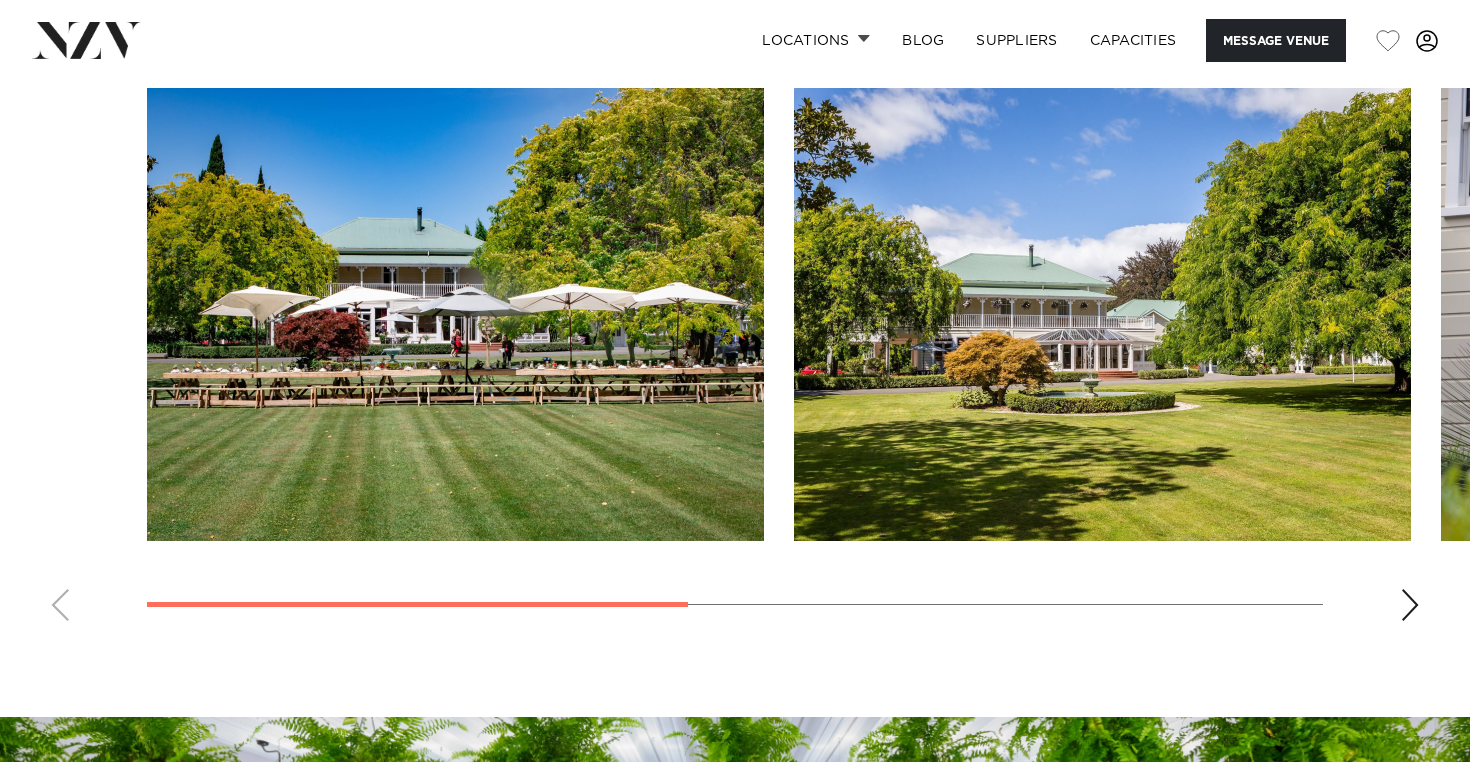 scroll, scrollTop: 1561, scrollLeft: 0, axis: vertical 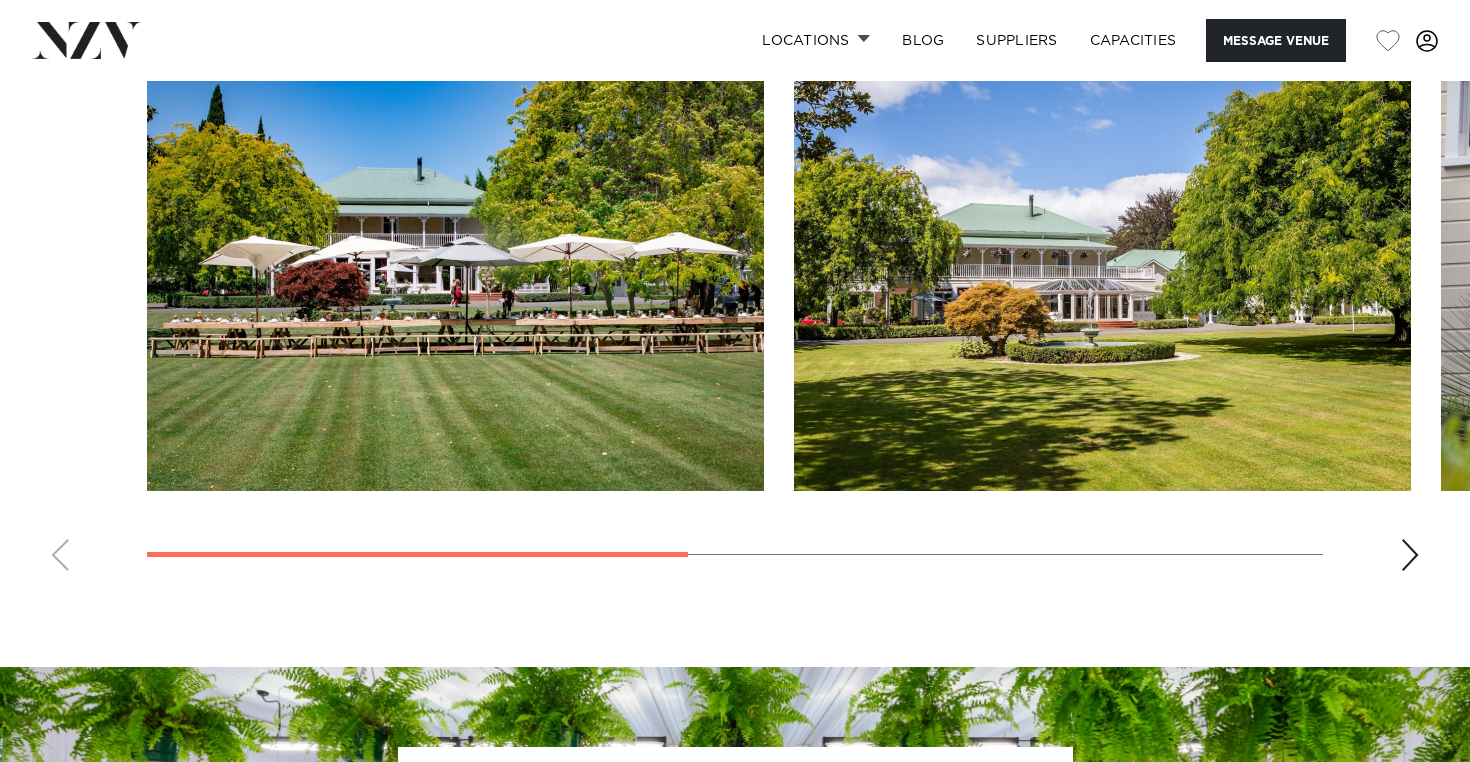 click at bounding box center (735, 312) 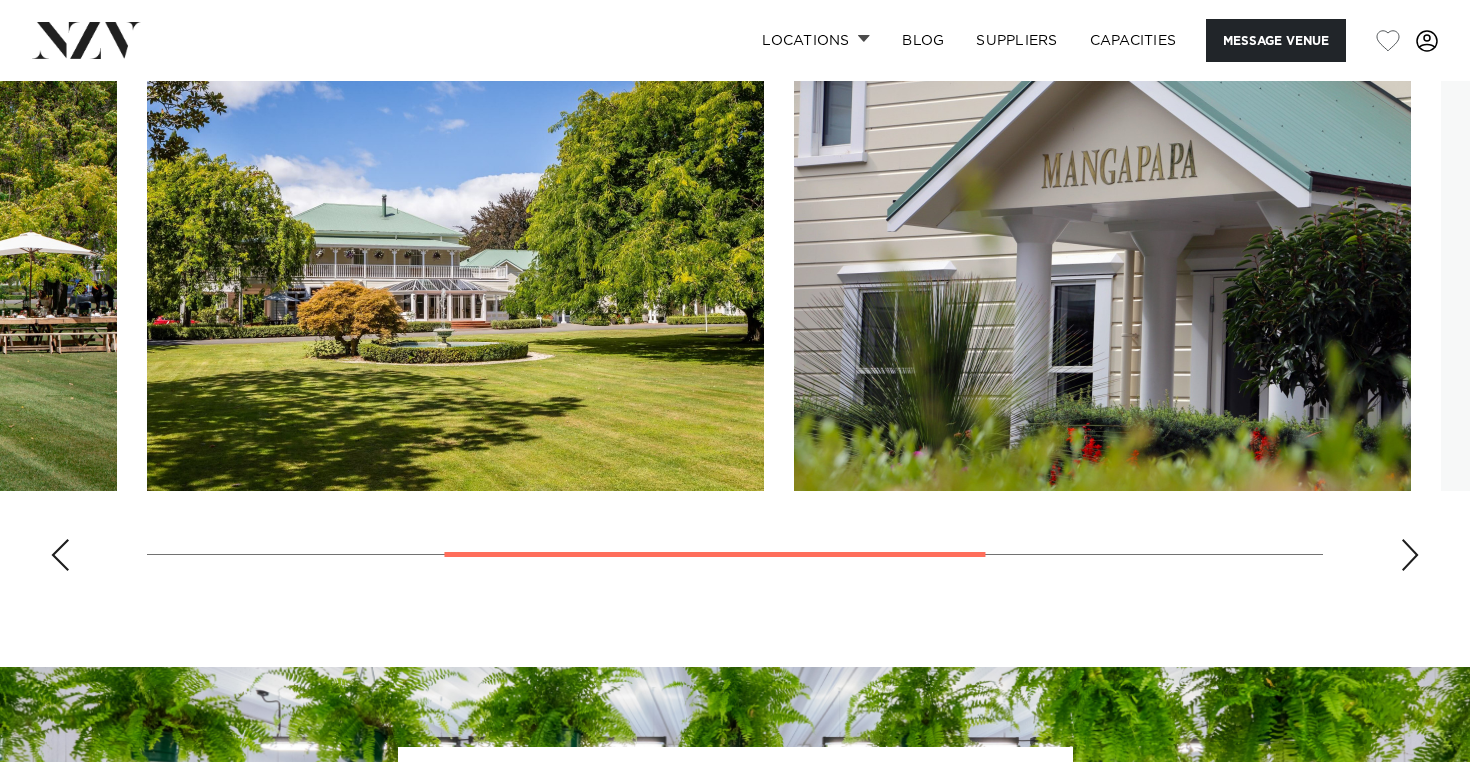 click at bounding box center (1410, 555) 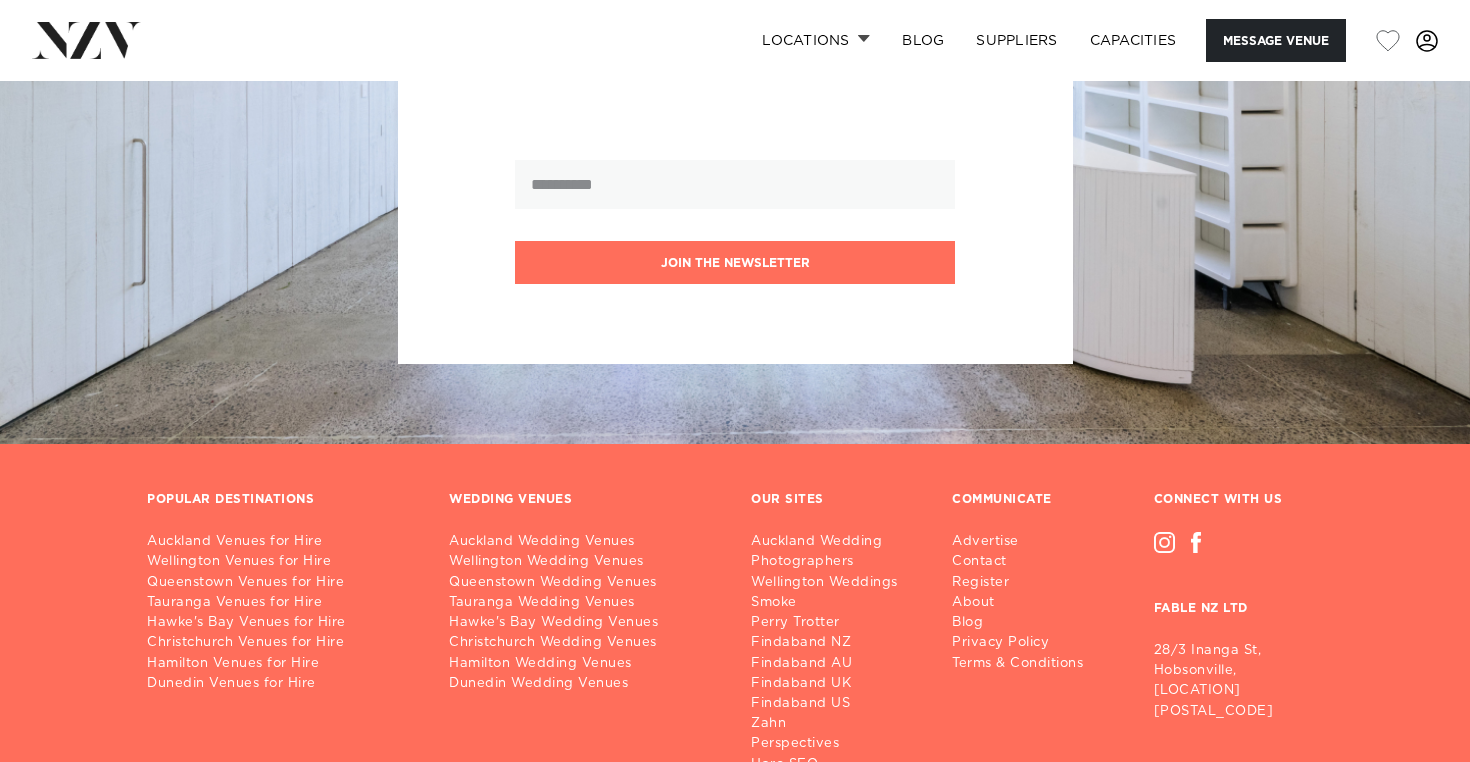 scroll, scrollTop: 2409, scrollLeft: 0, axis: vertical 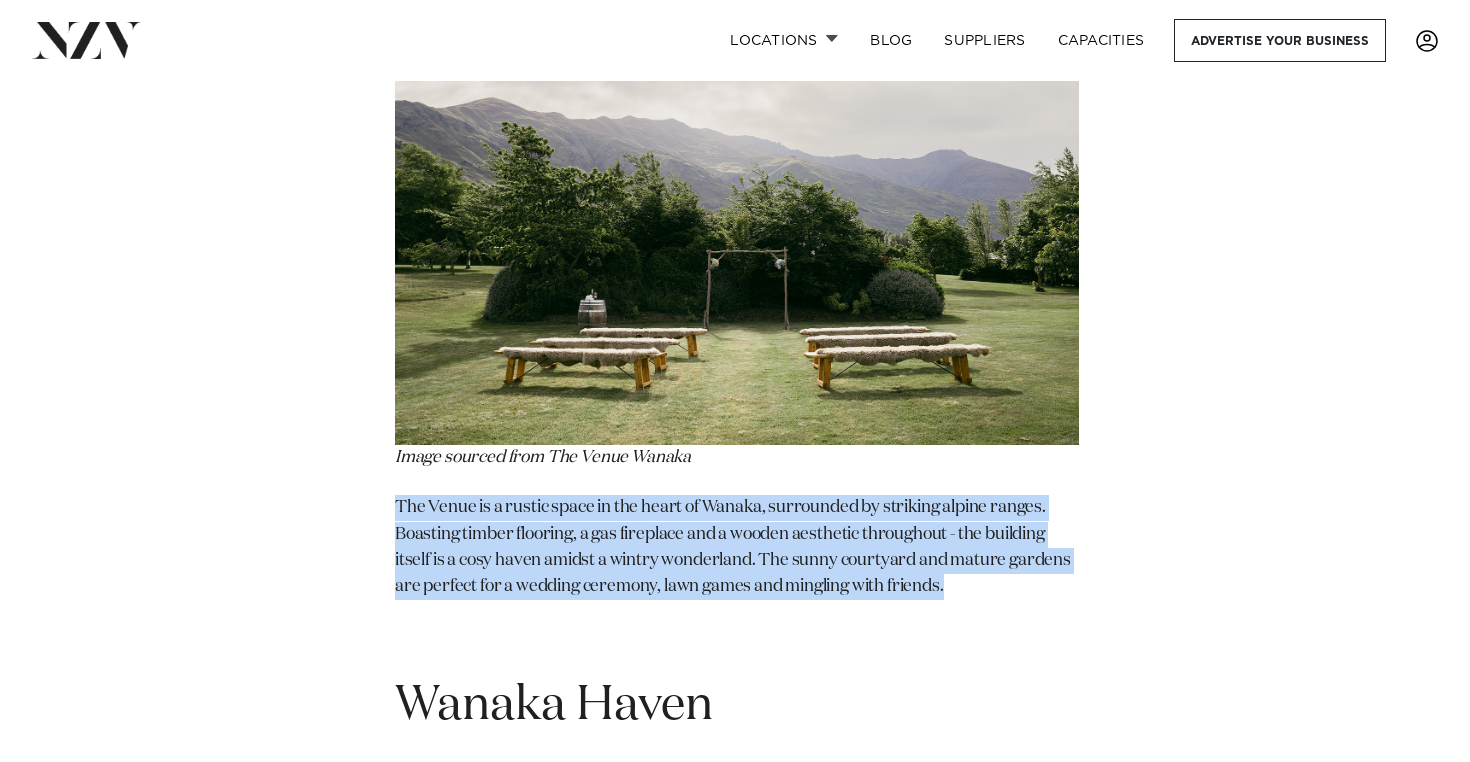 drag, startPoint x: 786, startPoint y: 460, endPoint x: 903, endPoint y: 614, distance: 193.40372 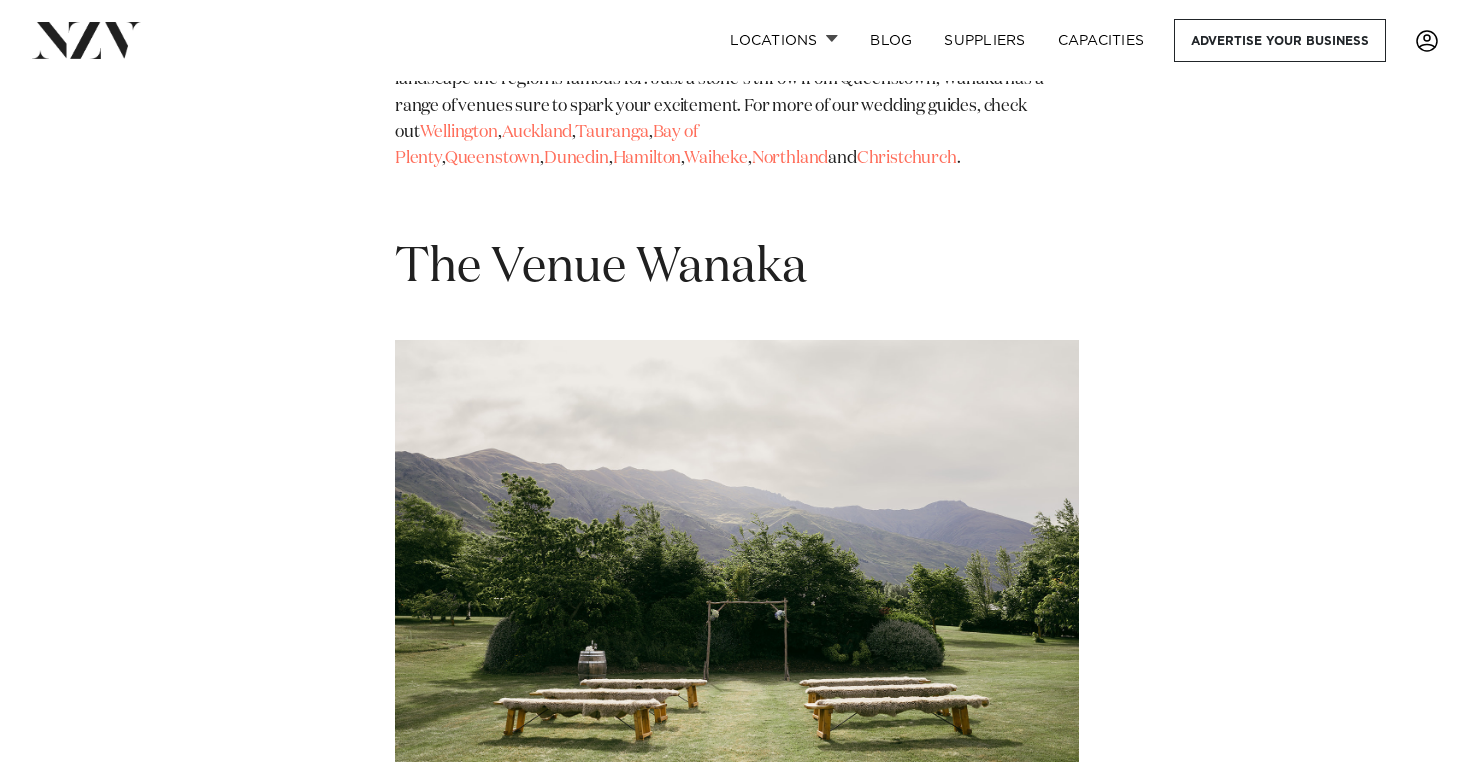 scroll, scrollTop: 1047, scrollLeft: 0, axis: vertical 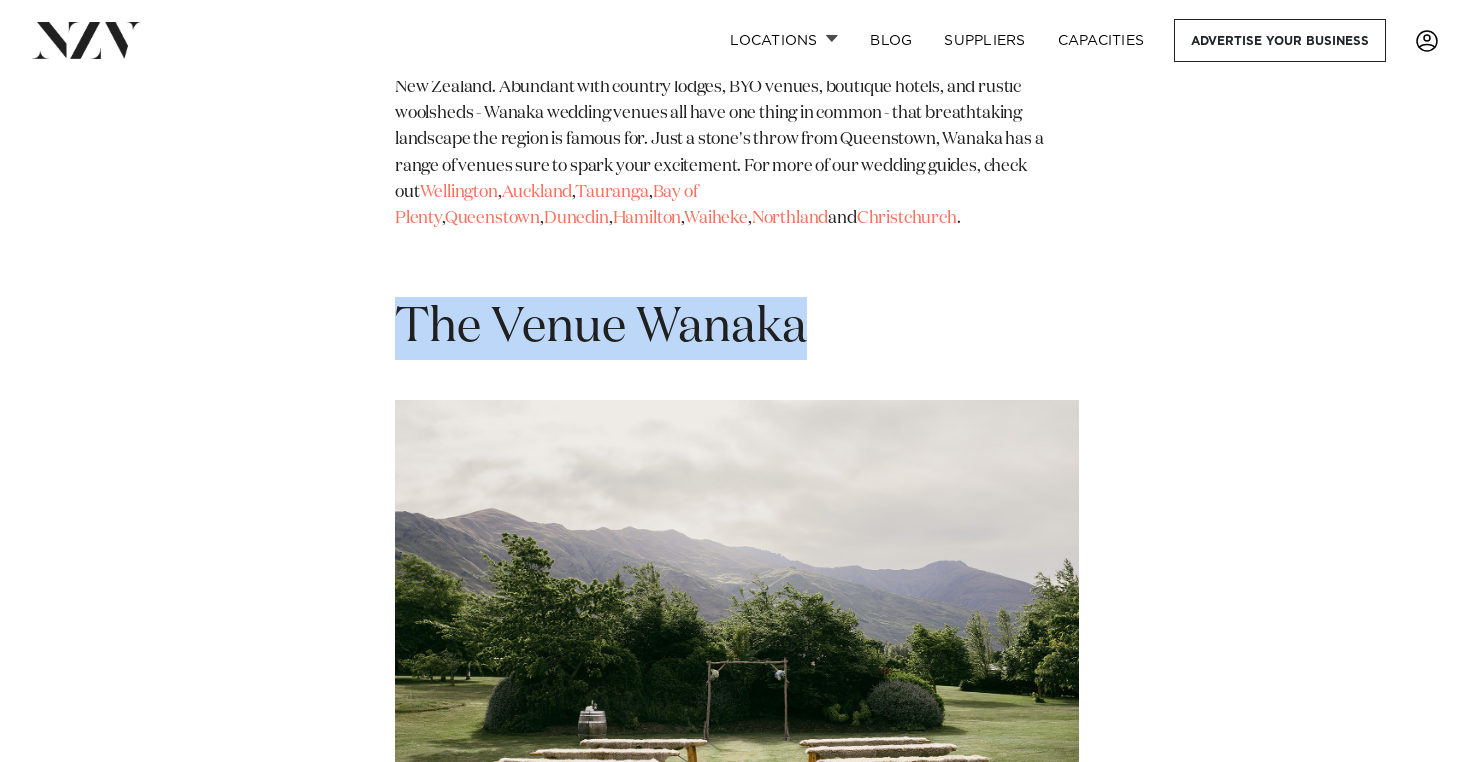 drag, startPoint x: 410, startPoint y: 321, endPoint x: 814, endPoint y: 339, distance: 404.4008 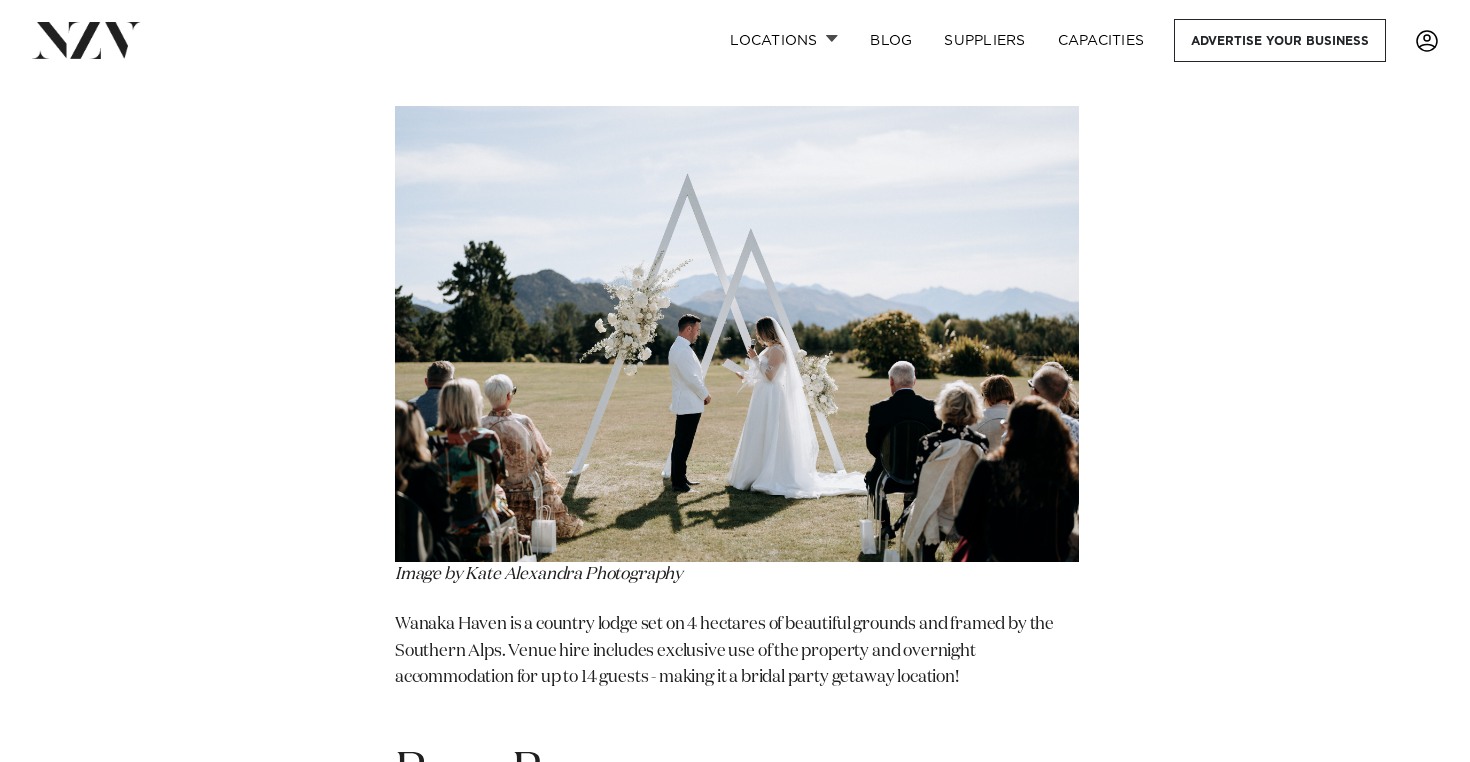 scroll, scrollTop: 2131, scrollLeft: 0, axis: vertical 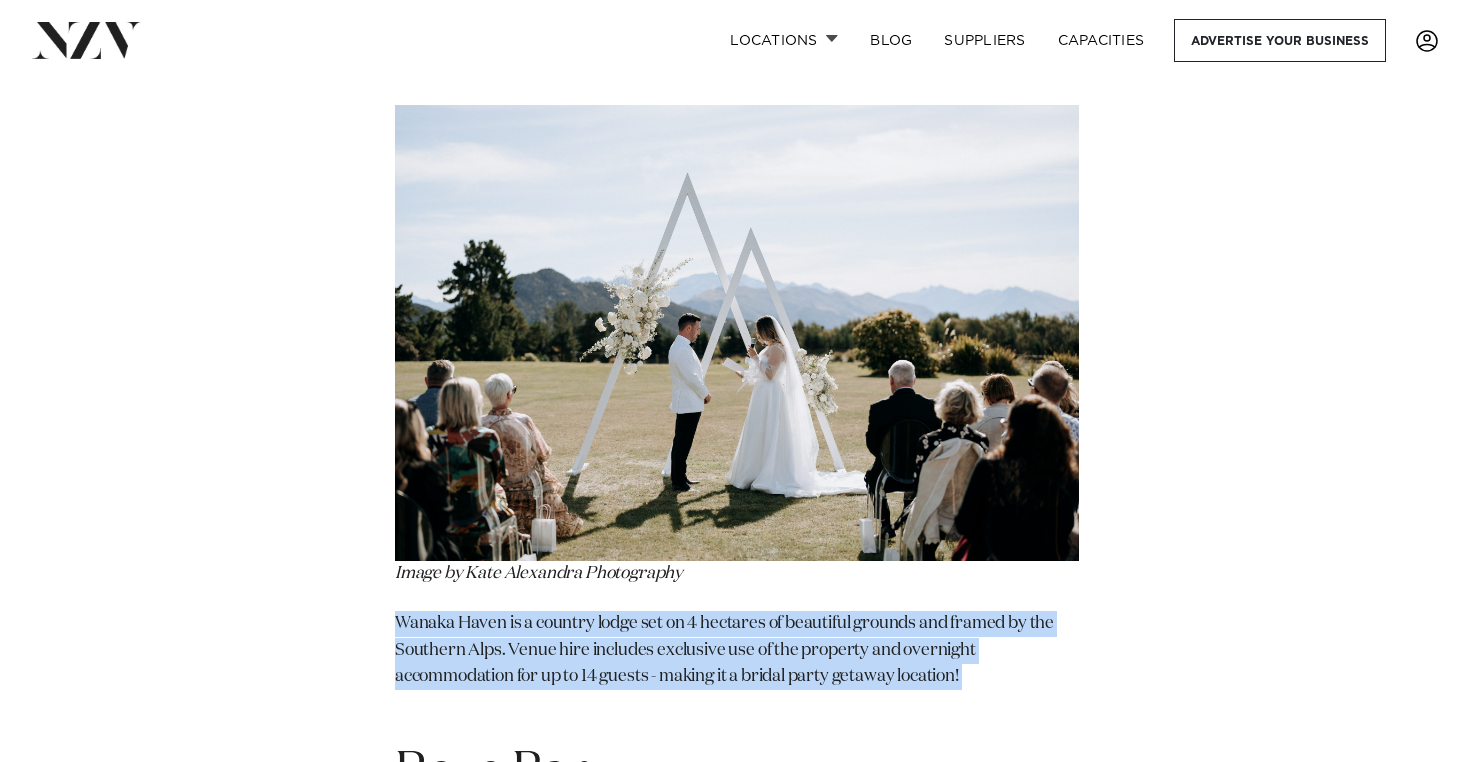 drag, startPoint x: 696, startPoint y: 603, endPoint x: 719, endPoint y: 697, distance: 96.77293 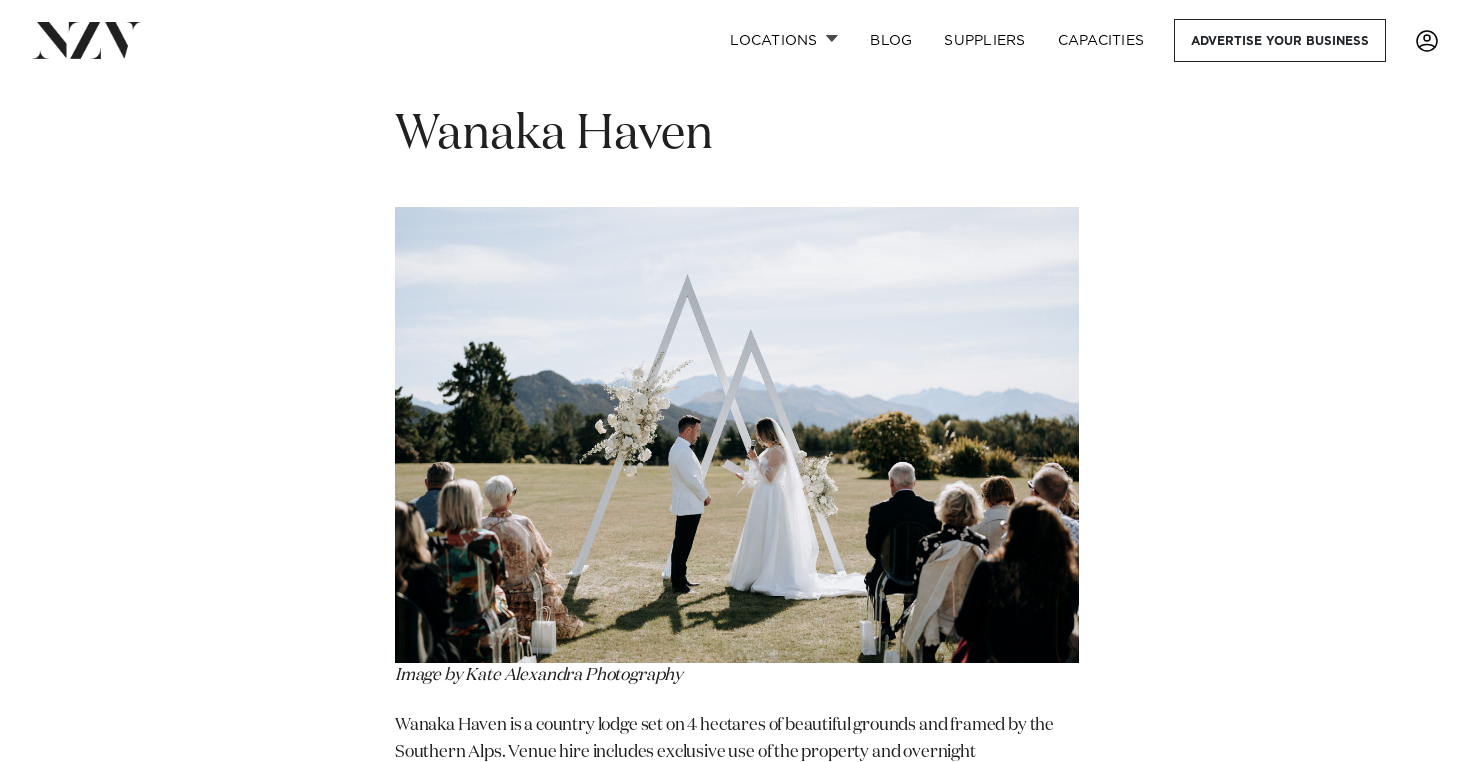 scroll, scrollTop: 1910, scrollLeft: 0, axis: vertical 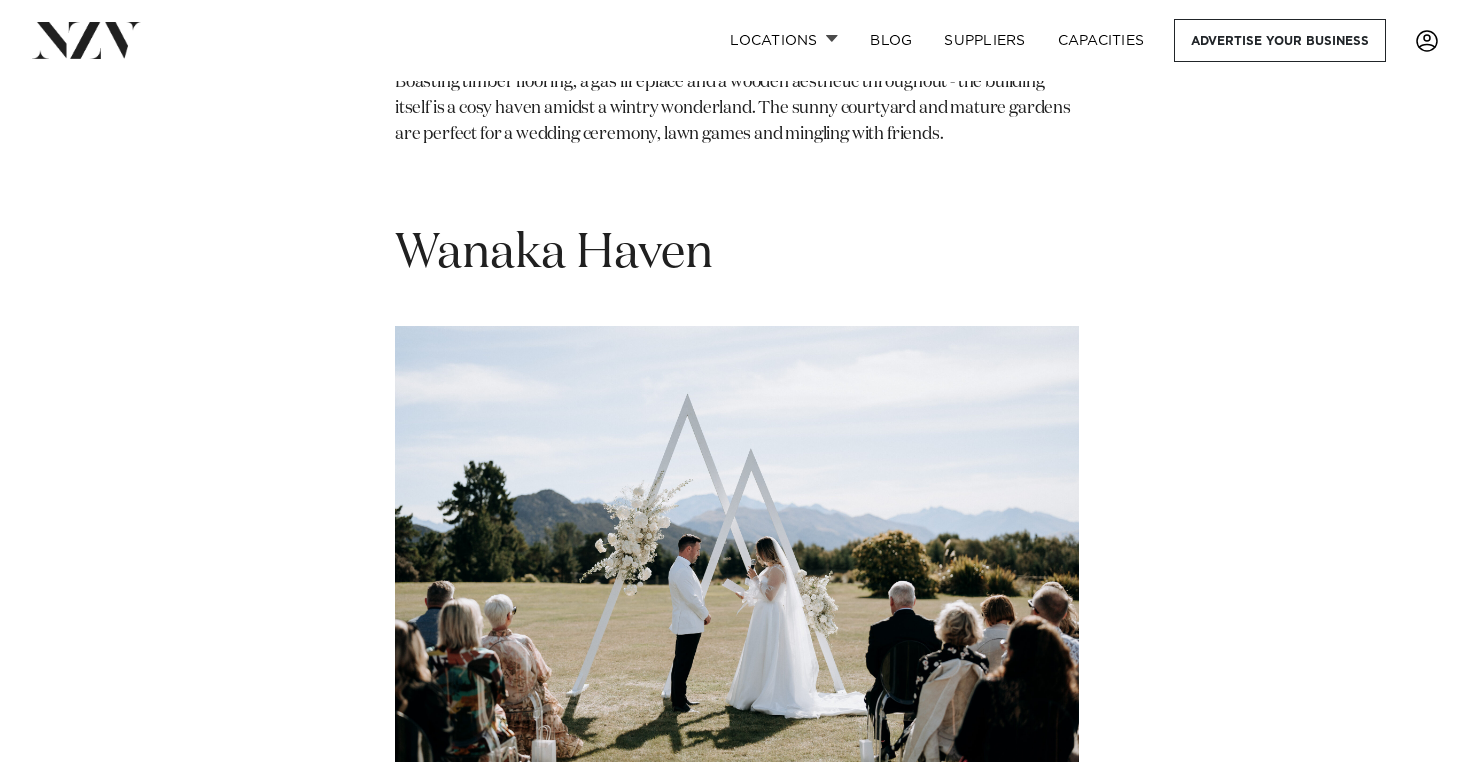 click on "Wanaka Haven" at bounding box center (554, 254) 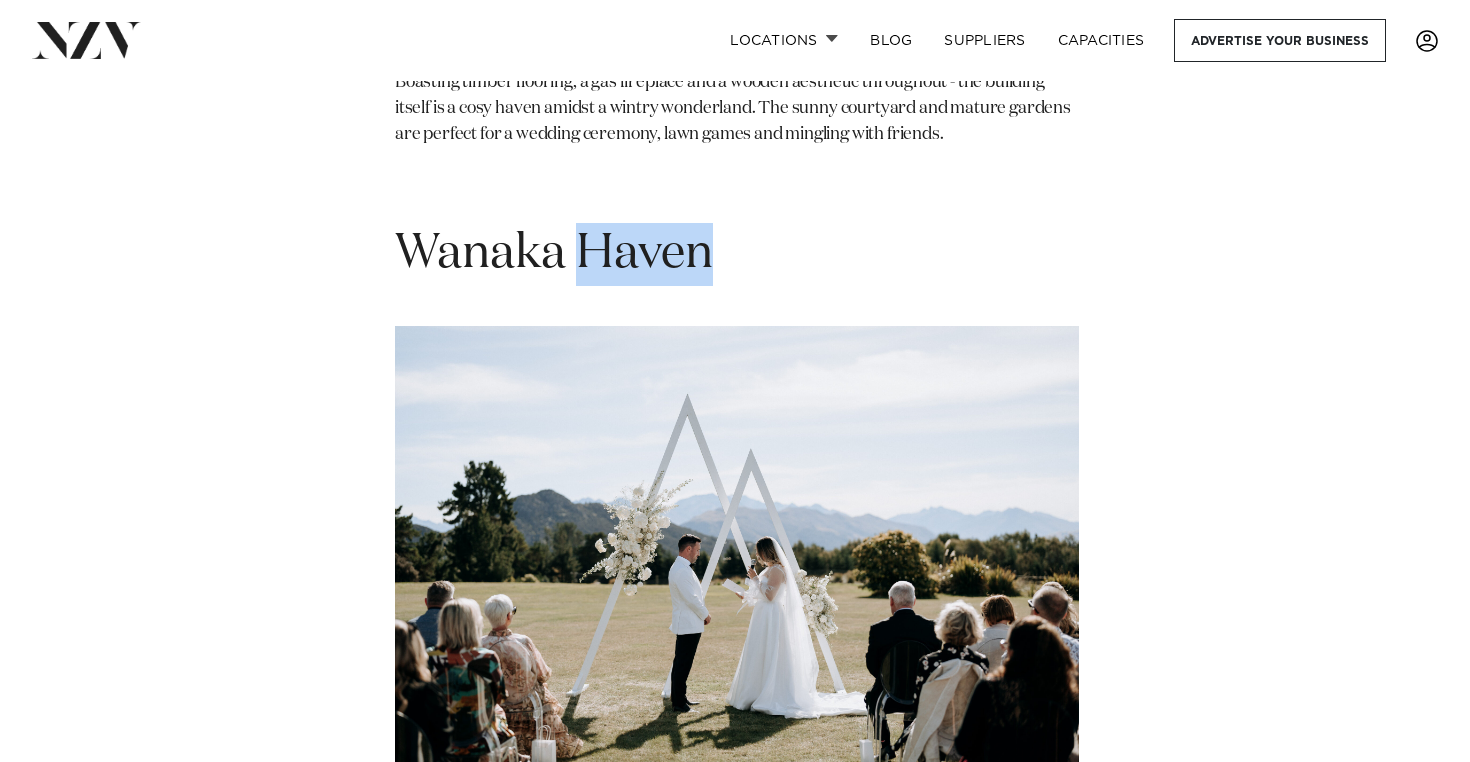 click on "Wanaka Haven" at bounding box center [554, 254] 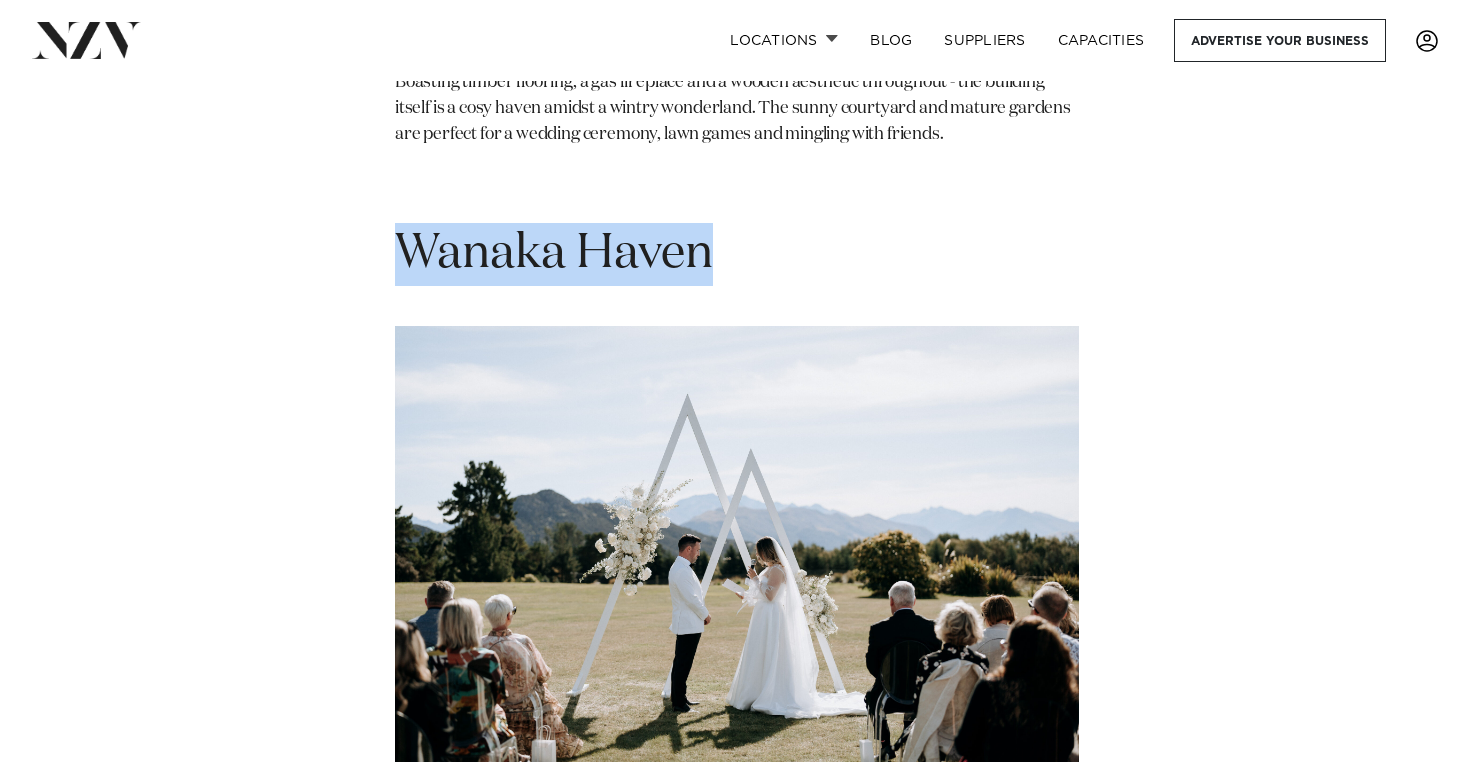copy on "Wanaka Haven" 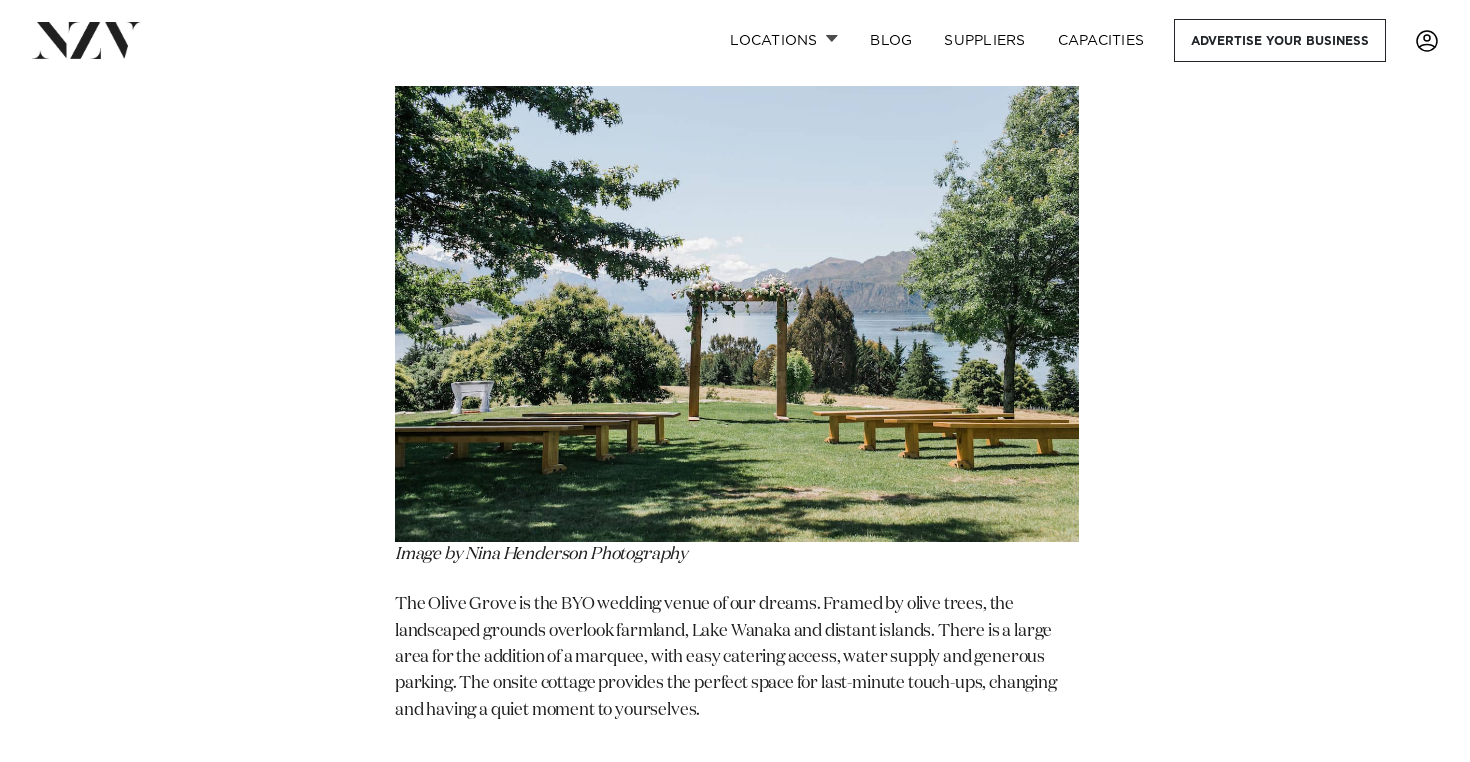 scroll, scrollTop: 4401, scrollLeft: 0, axis: vertical 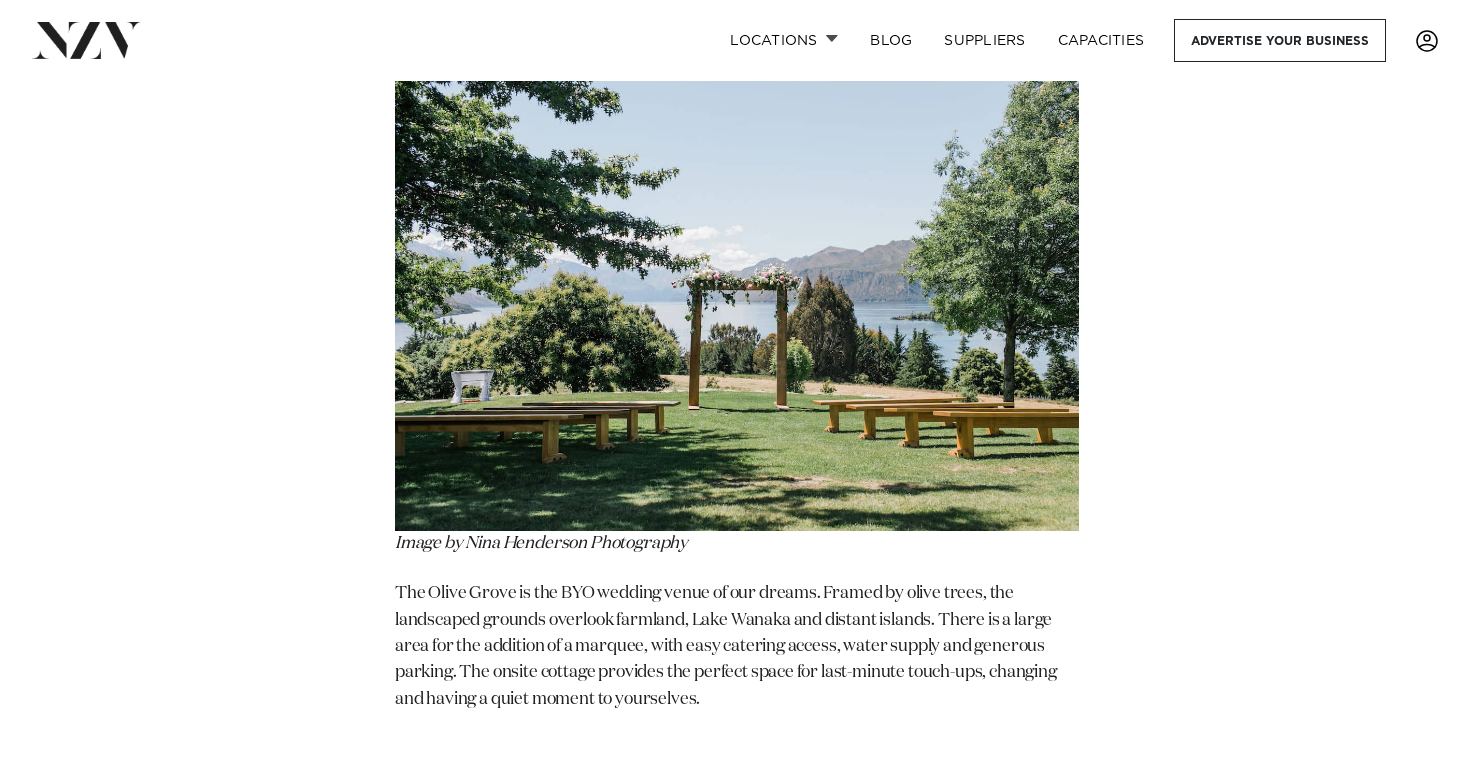click on "The Olive Grove is the BYO wedding venue of our dreams. Framed by olive trees, the landscaped grounds overlook farmland, Lake Wanaka and distant islands. There is a large area for the addition of a marquee, with easy catering access, water supply and generous parking. The onsite cottage provides the perfect space for last-minute touch-ups, changing and having a quiet moment to yourselves." at bounding box center (737, 647) 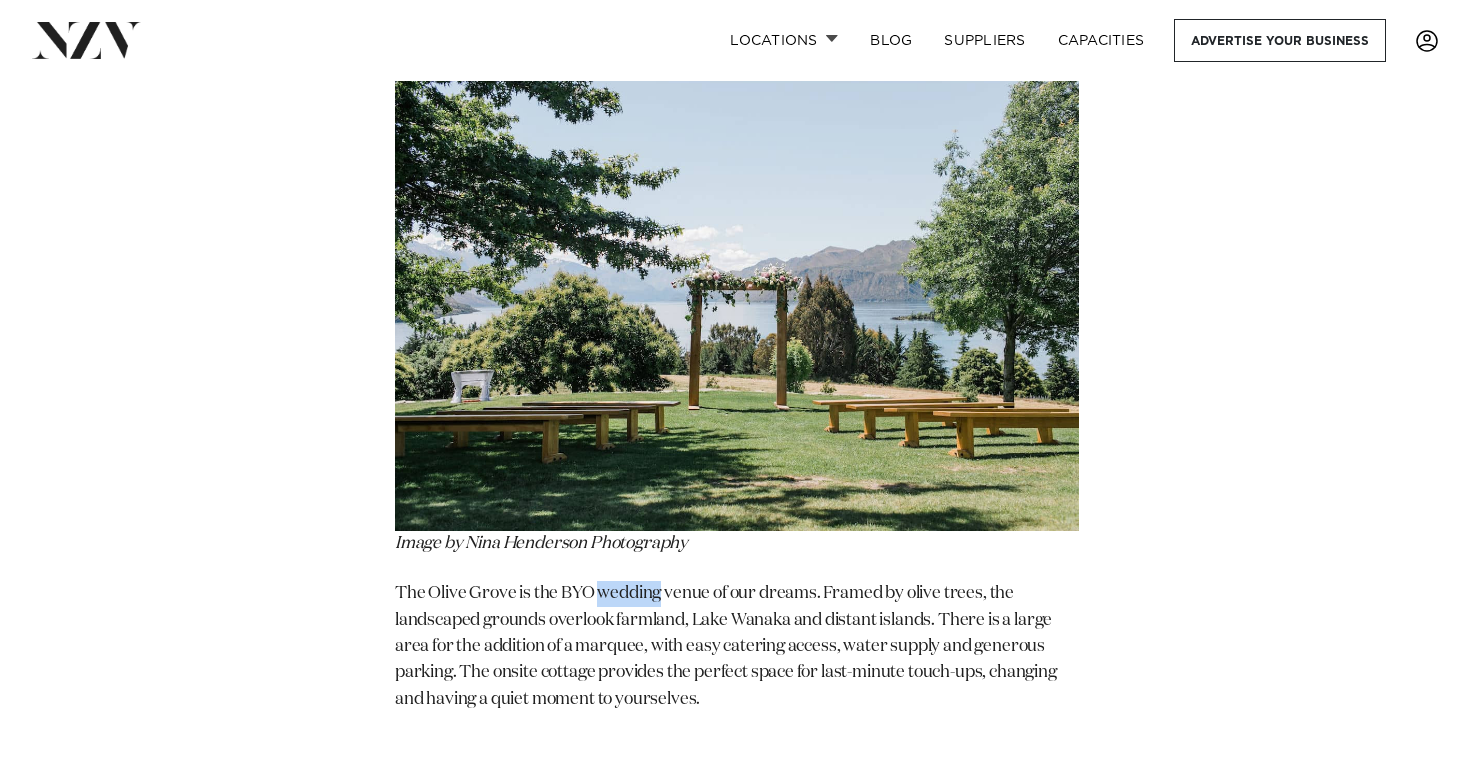 click on "The Olive Grove is the BYO wedding venue of our dreams. Framed by olive trees, the landscaped grounds overlook farmland, Lake Wanaka and distant islands. There is a large area for the addition of a marquee, with easy catering access, water supply and generous parking. The onsite cottage provides the perfect space for last-minute touch-ups, changing and having a quiet moment to yourselves." at bounding box center [737, 647] 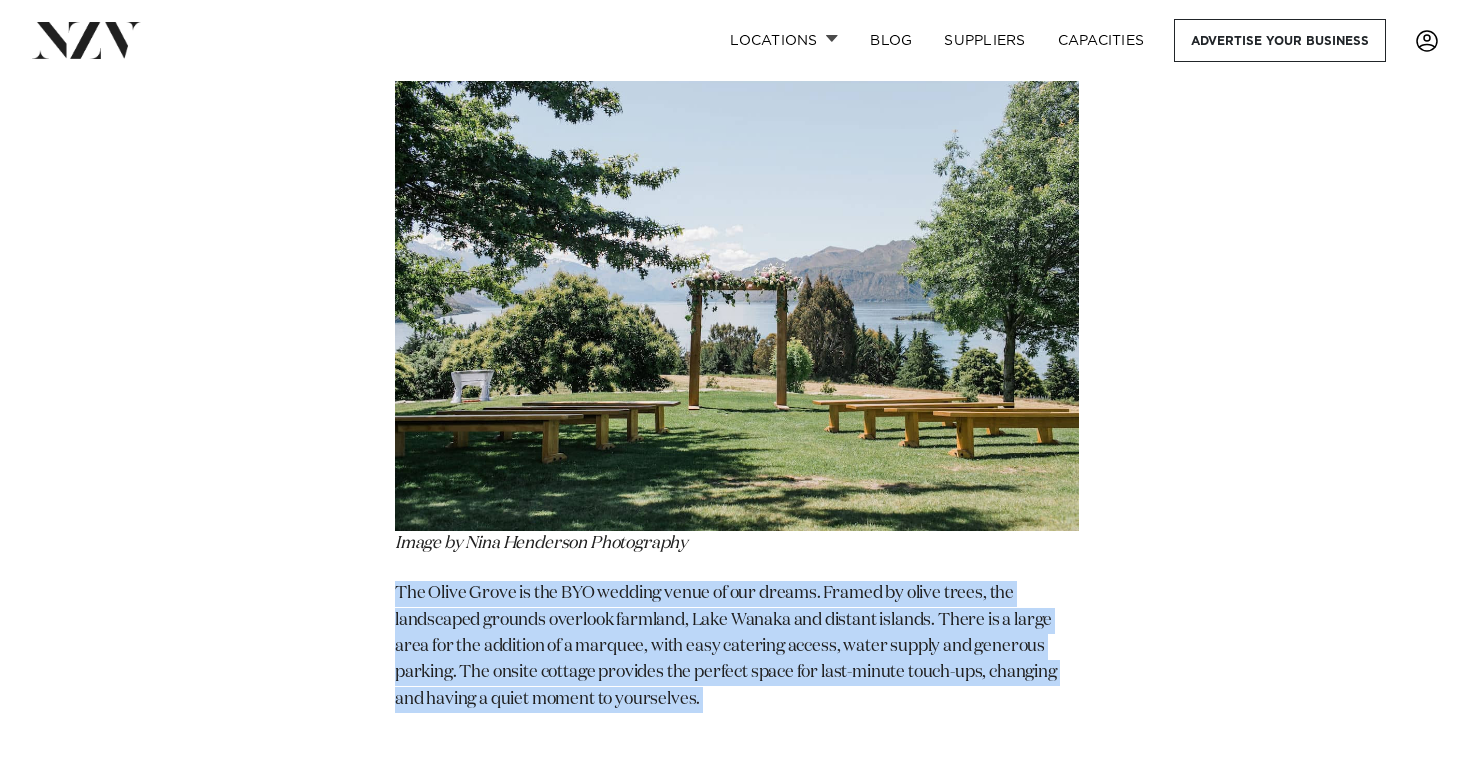 click on "The Venue Wanaka
Image sourced from The Venue Wanaka
The Venue is a rustic space in the heart of Wanaka, surrounded by striking alpine ranges. Boasting timber flooring, a gas fireplace and a wooden aesthetic throughout - the building itself is a cosy haven amidst a wintry wonderland. The sunny courtyard and mature gardens are perfect for a wedding ceremony, lawn games and mingling with friends.
Wanaka Haven
Image by   Kate Alexandra Photography
Wanaka Haven is a country lodge set on 4 hectares of beautiful grounds and framed by the Southern Alps. Venue hire includes exclusive use of the property and overnight accommodation for up to 14 guests - making it a bridal party getaway location!
Rove Bar
Image sourced from Rove Bar
Lipsky and Sons
Image sourced from Lipsky & Sons
The Olive Grove
Image by Nina Henderson Photography
Edgewater Hotel
Image sourced from  Edgewater Hotel
Criffel Station" at bounding box center [737, 3112] 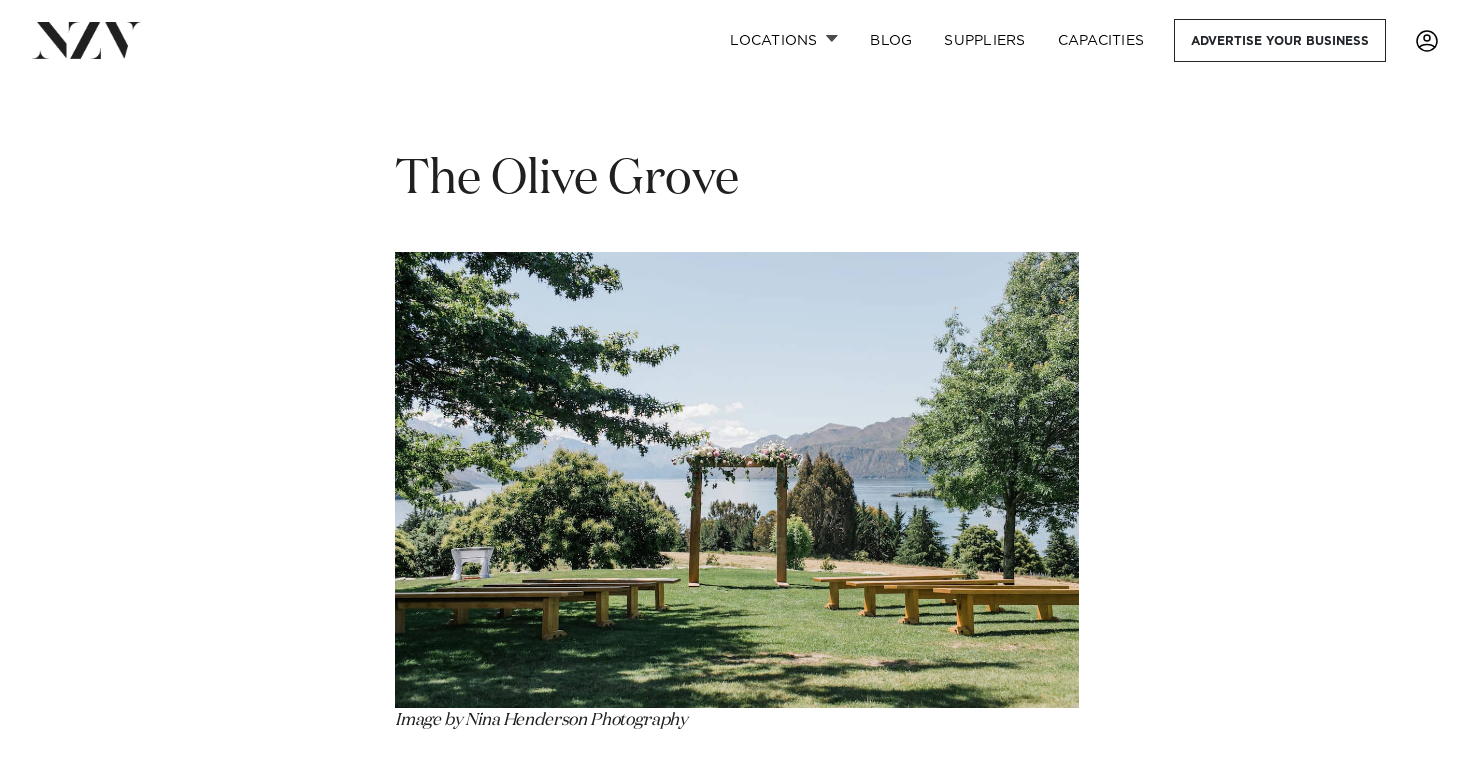 scroll, scrollTop: 4221, scrollLeft: 0, axis: vertical 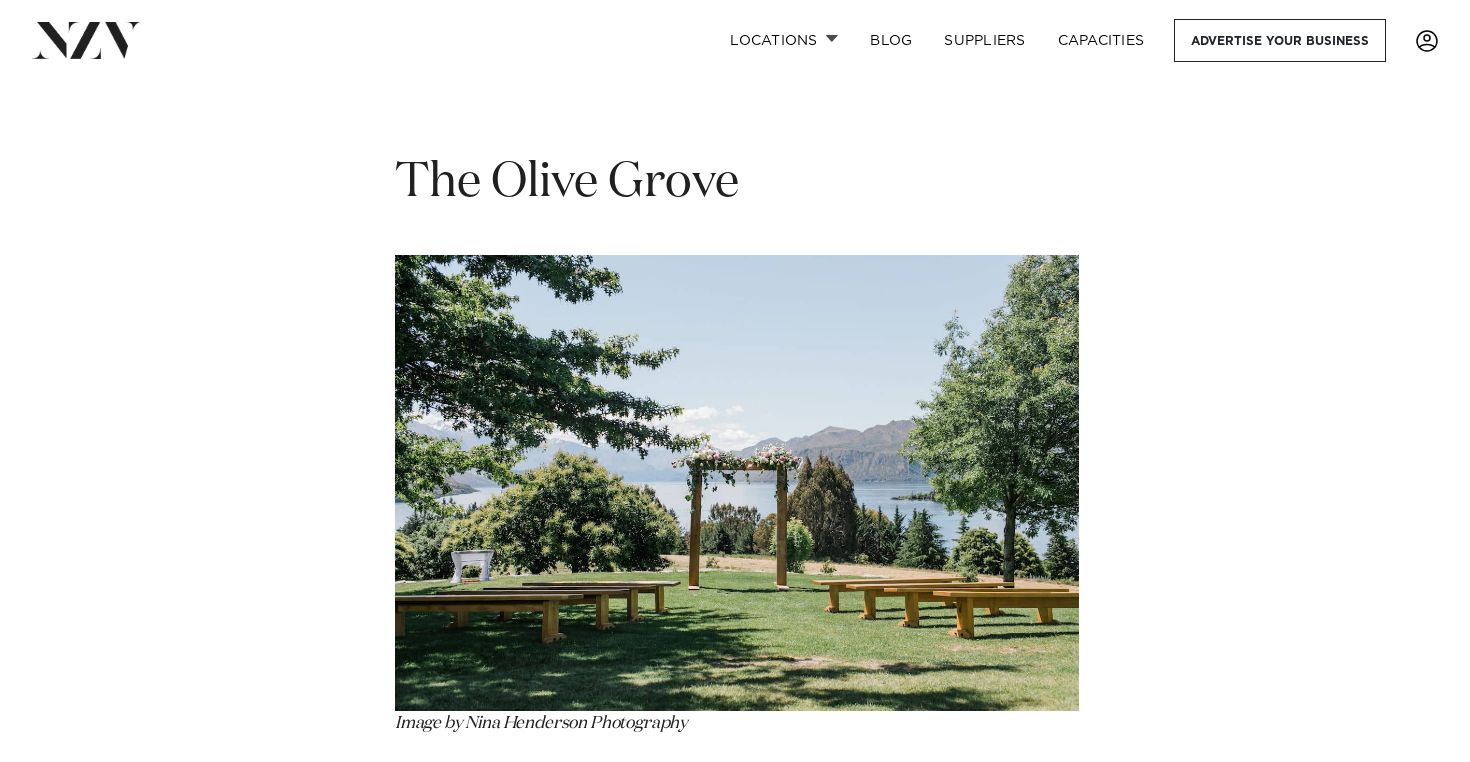 click on "The Olive Grove" at bounding box center [567, 183] 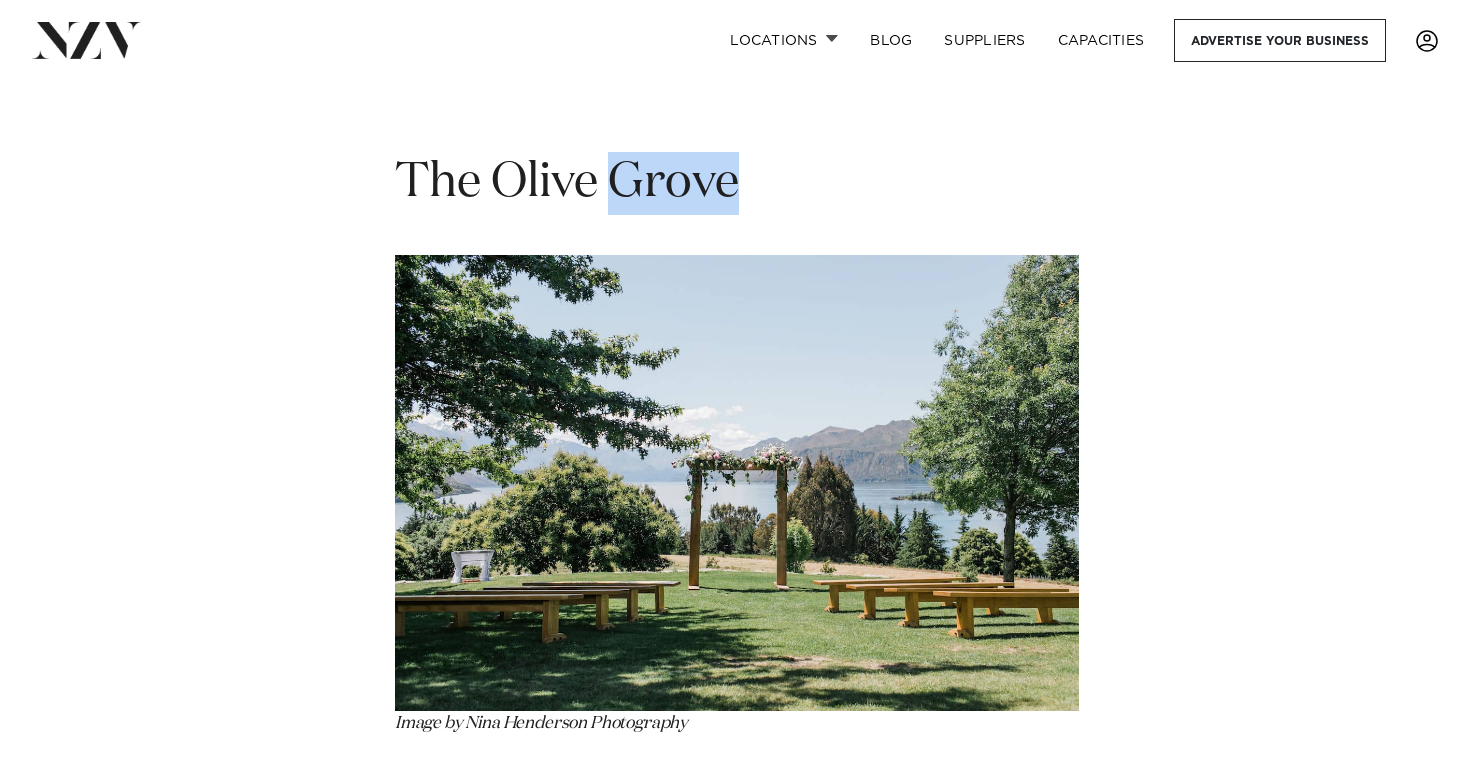 click on "The Olive Grove" at bounding box center [567, 183] 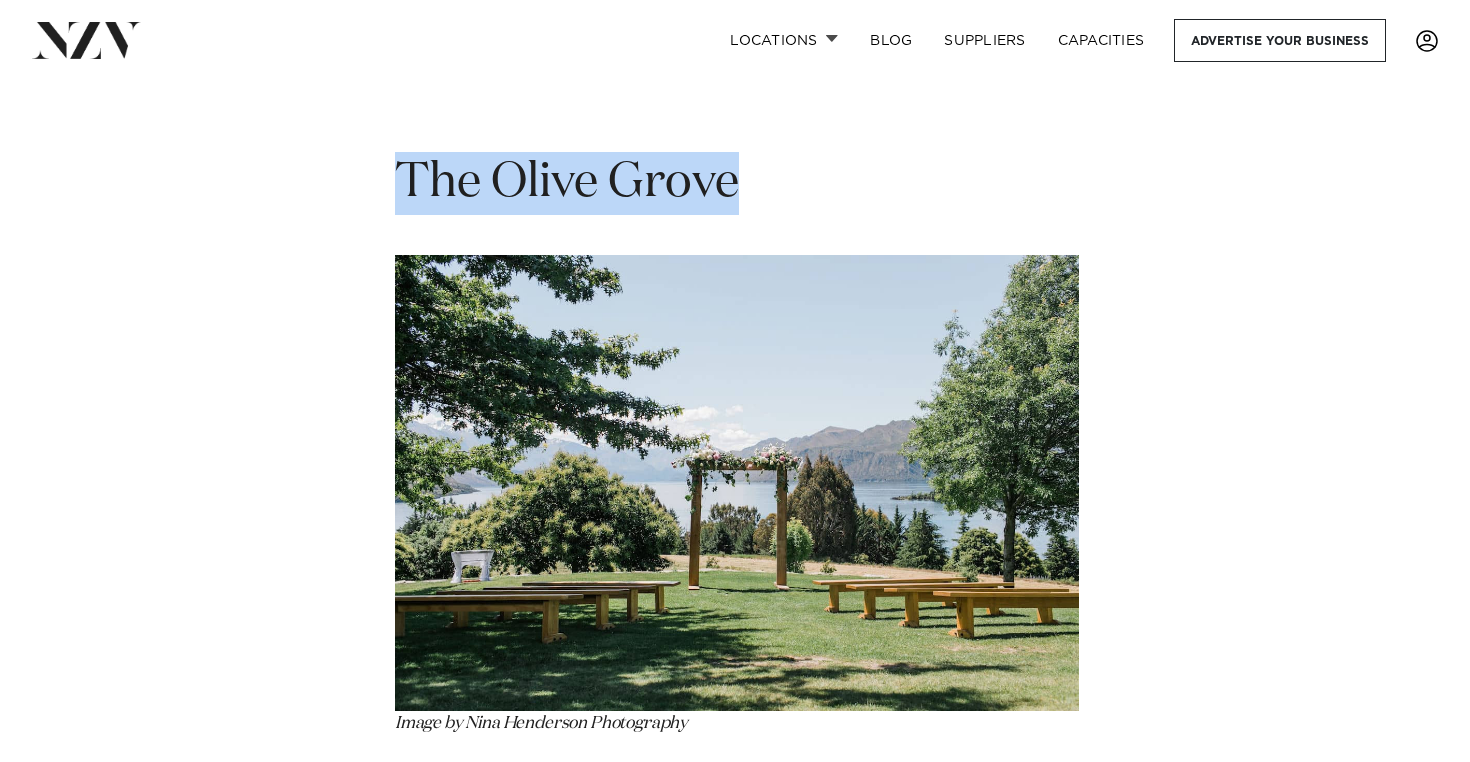 copy on "The Olive Grove" 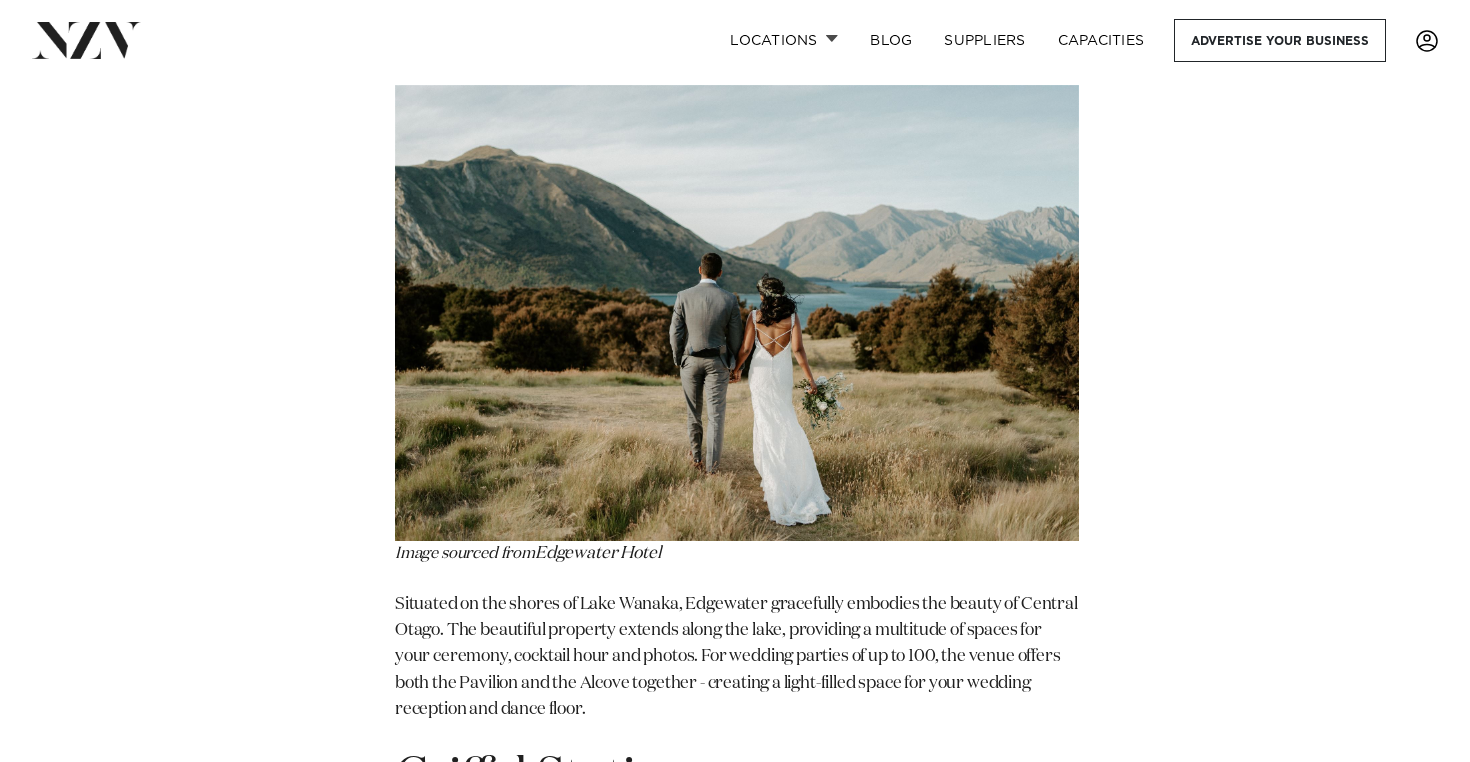 scroll, scrollTop: 5215, scrollLeft: 0, axis: vertical 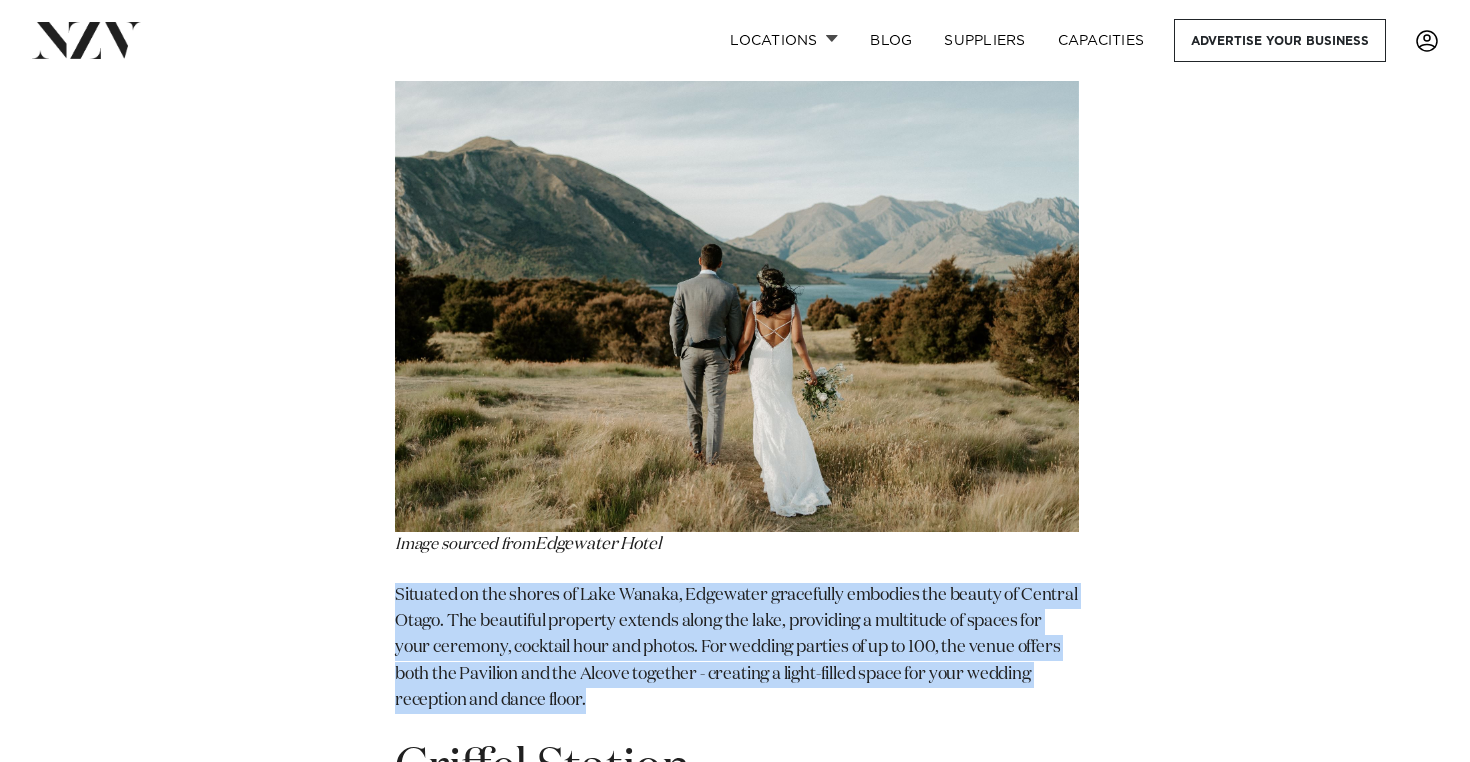 drag, startPoint x: 818, startPoint y: 580, endPoint x: 876, endPoint y: 718, distance: 149.69302 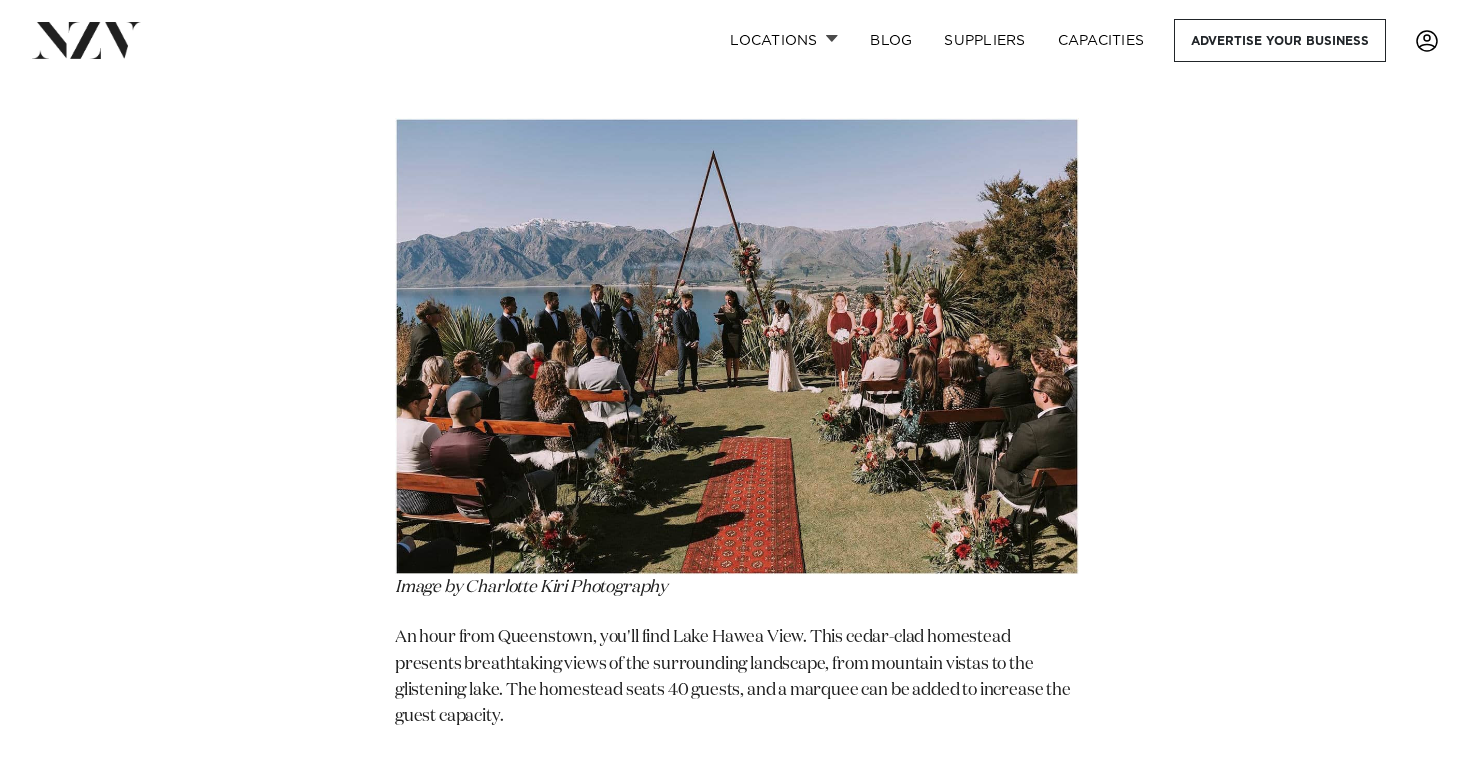 scroll, scrollTop: 9849, scrollLeft: 0, axis: vertical 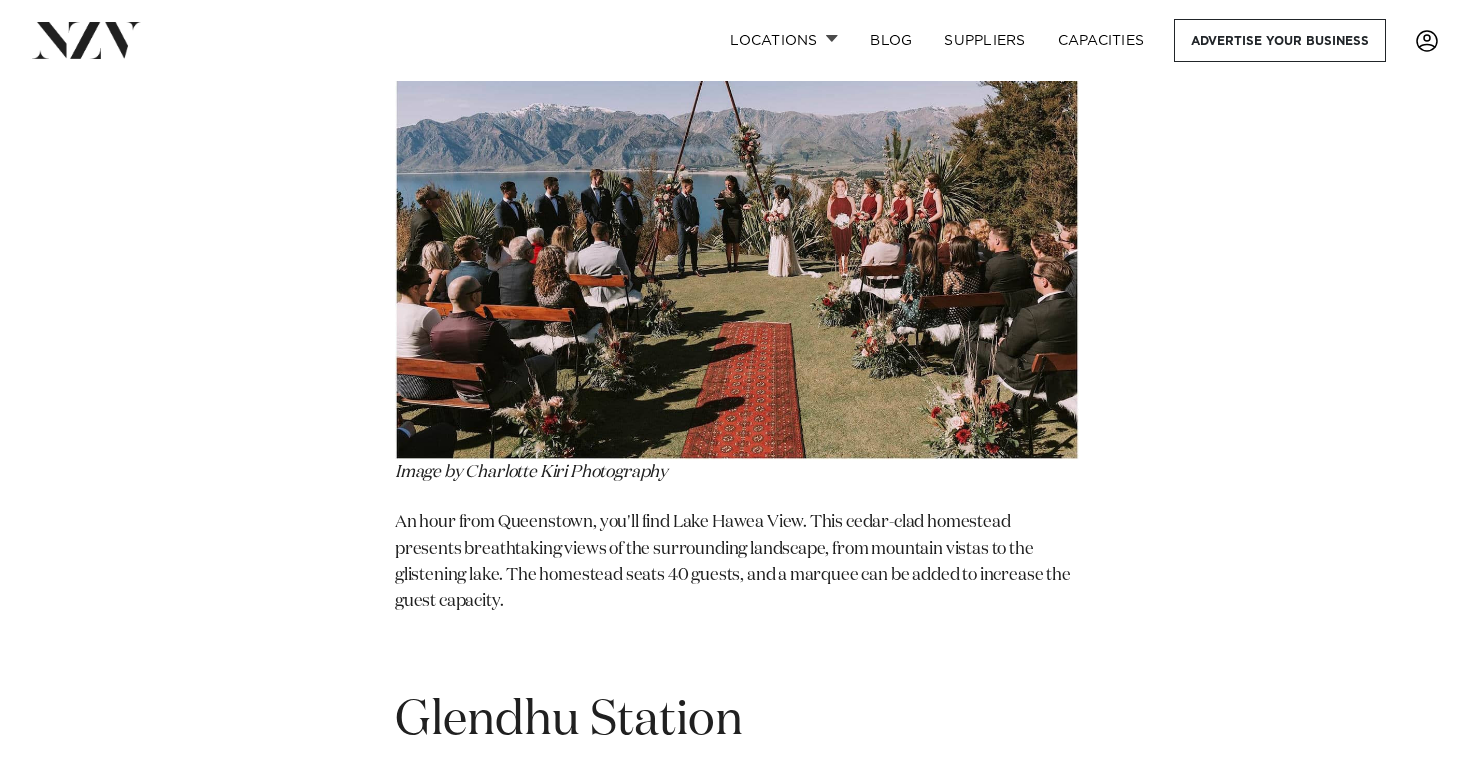 click on "An hour from Queenstown, you'll find Lake Hawea View. This cedar-clad homestead presents breathtaking views of the surrounding landscape, from mountain vistas to the glistening lake. The homestead seats 40 guests, and a marquee can be added to increase the guest capacity." at bounding box center (737, 562) 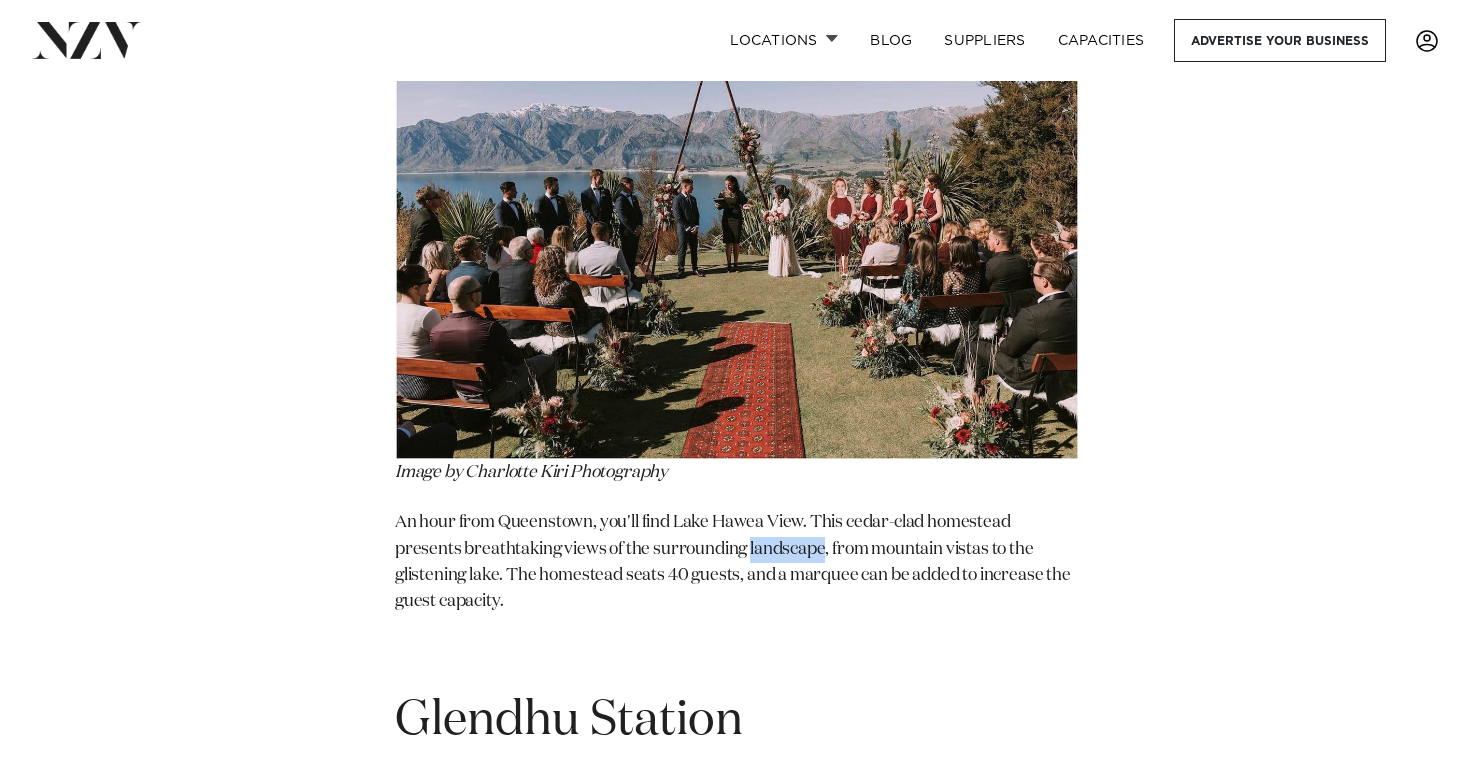 click on "An hour from Queenstown, you'll find Lake Hawea View. This cedar-clad homestead presents breathtaking views of the surrounding landscape, from mountain vistas to the glistening lake. The homestead seats 40 guests, and a marquee can be added to increase the guest capacity." at bounding box center [737, 562] 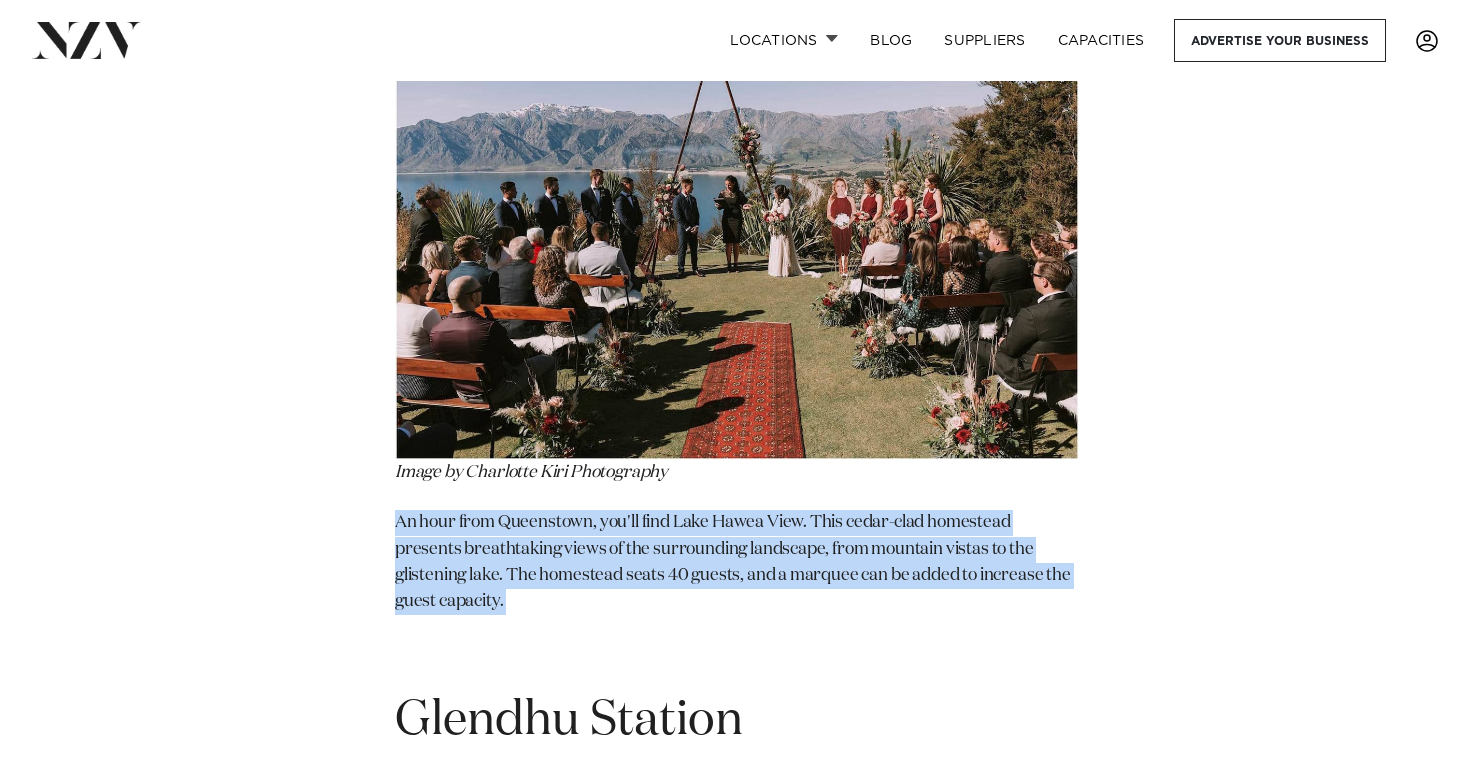 click on "An hour from Queenstown, you'll find Lake Hawea View. This cedar-clad homestead presents breathtaking views of the surrounding landscape, from mountain vistas to the glistening lake. The homestead seats 40 guests, and a marquee can be added to increase the guest capacity." at bounding box center (737, 562) 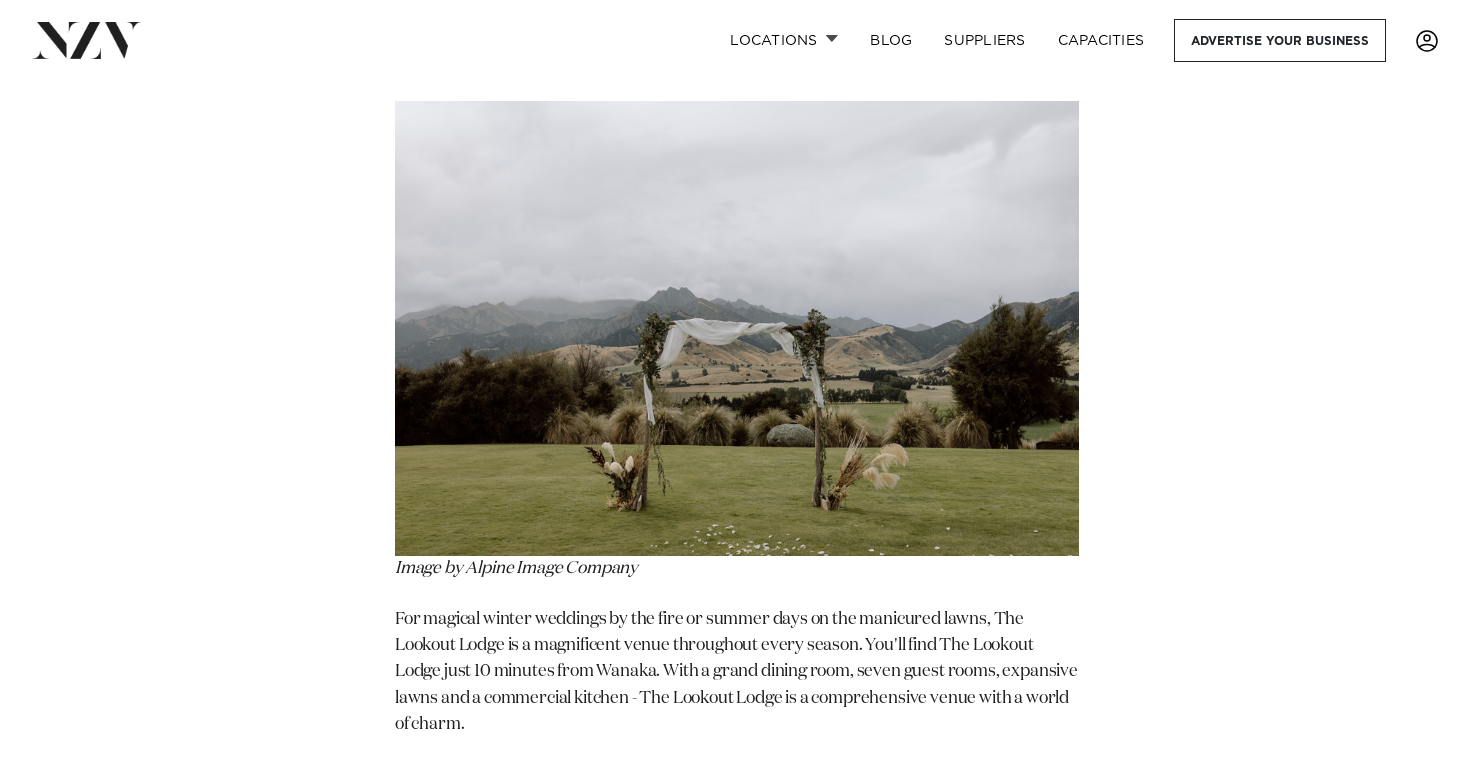 scroll, scrollTop: 11416, scrollLeft: 0, axis: vertical 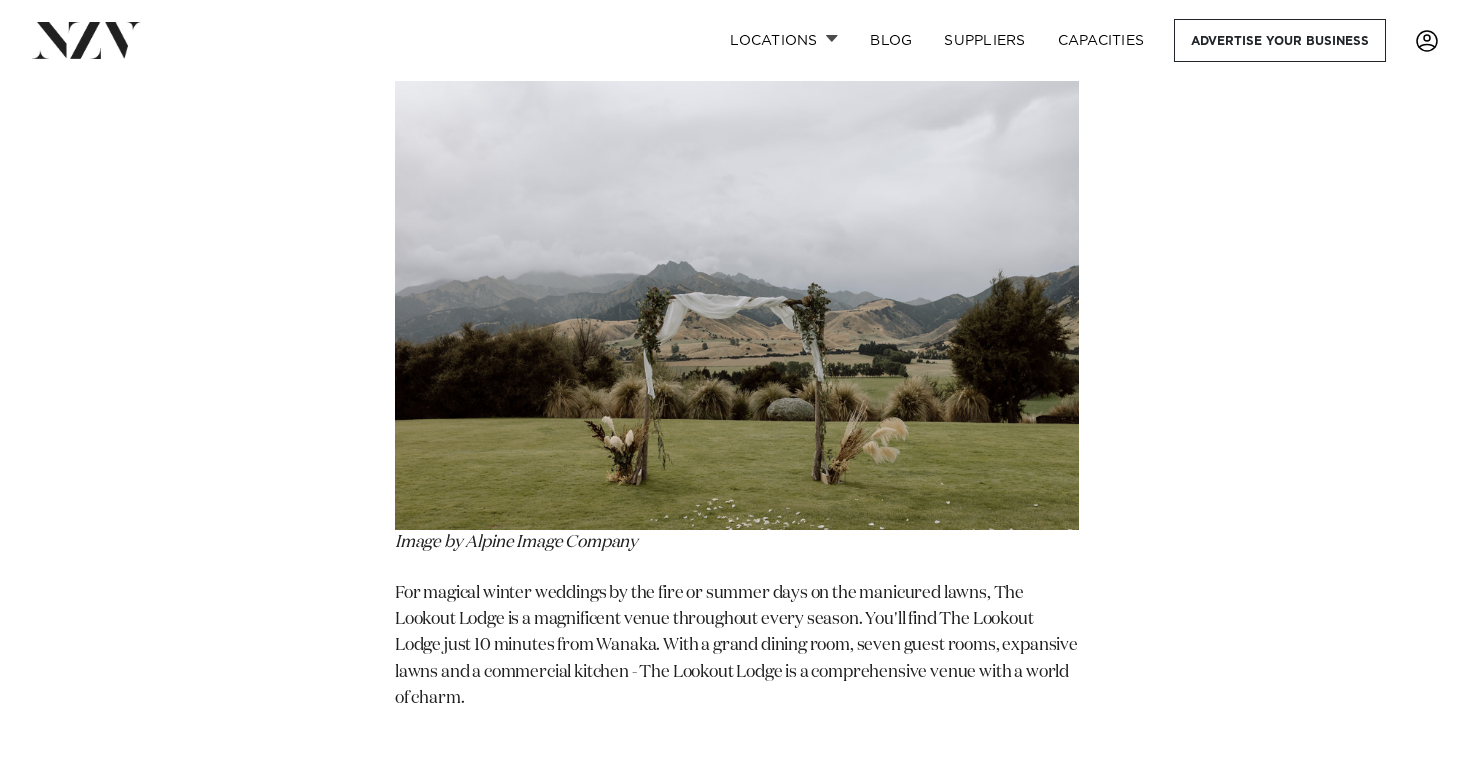click on "For magical winter weddings by the fire or summer days on the manicured lawns, The Lookout Lodge is a magnificent venue throughout every season. You'll find The Lookout Lodge just 10 minutes from Wanaka. With a grand dining room, seven guest rooms, expansive lawns and a commercial kitchen - The Lookout Lodge is a comprehensive venue with a world of charm." at bounding box center (737, 647) 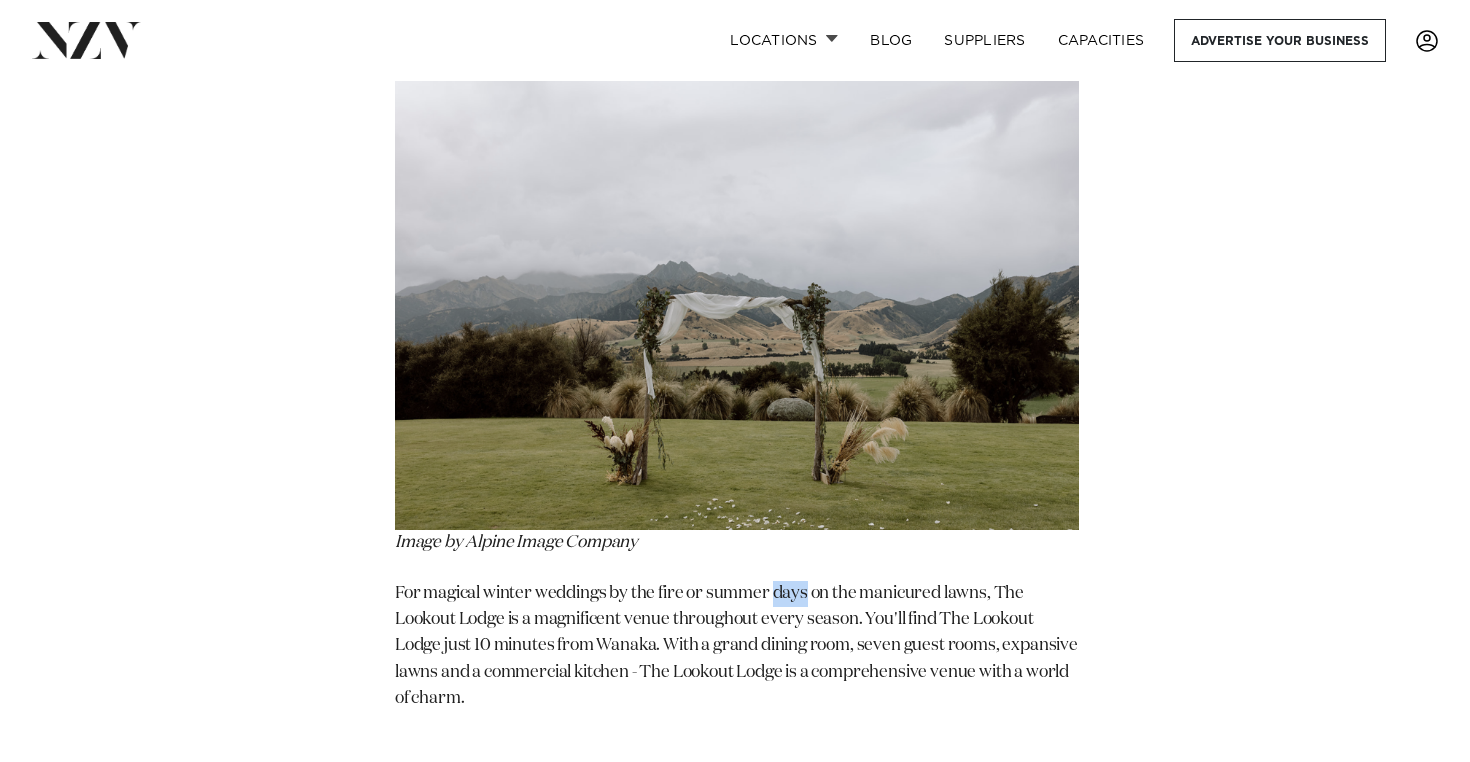 click on "For magical winter weddings by the fire or summer days on the manicured lawns, The Lookout Lodge is a magnificent venue throughout every season. You'll find The Lookout Lodge just 10 minutes from Wanaka. With a grand dining room, seven guest rooms, expansive lawns and a commercial kitchen - The Lookout Lodge is a comprehensive venue with a world of charm." at bounding box center (737, 647) 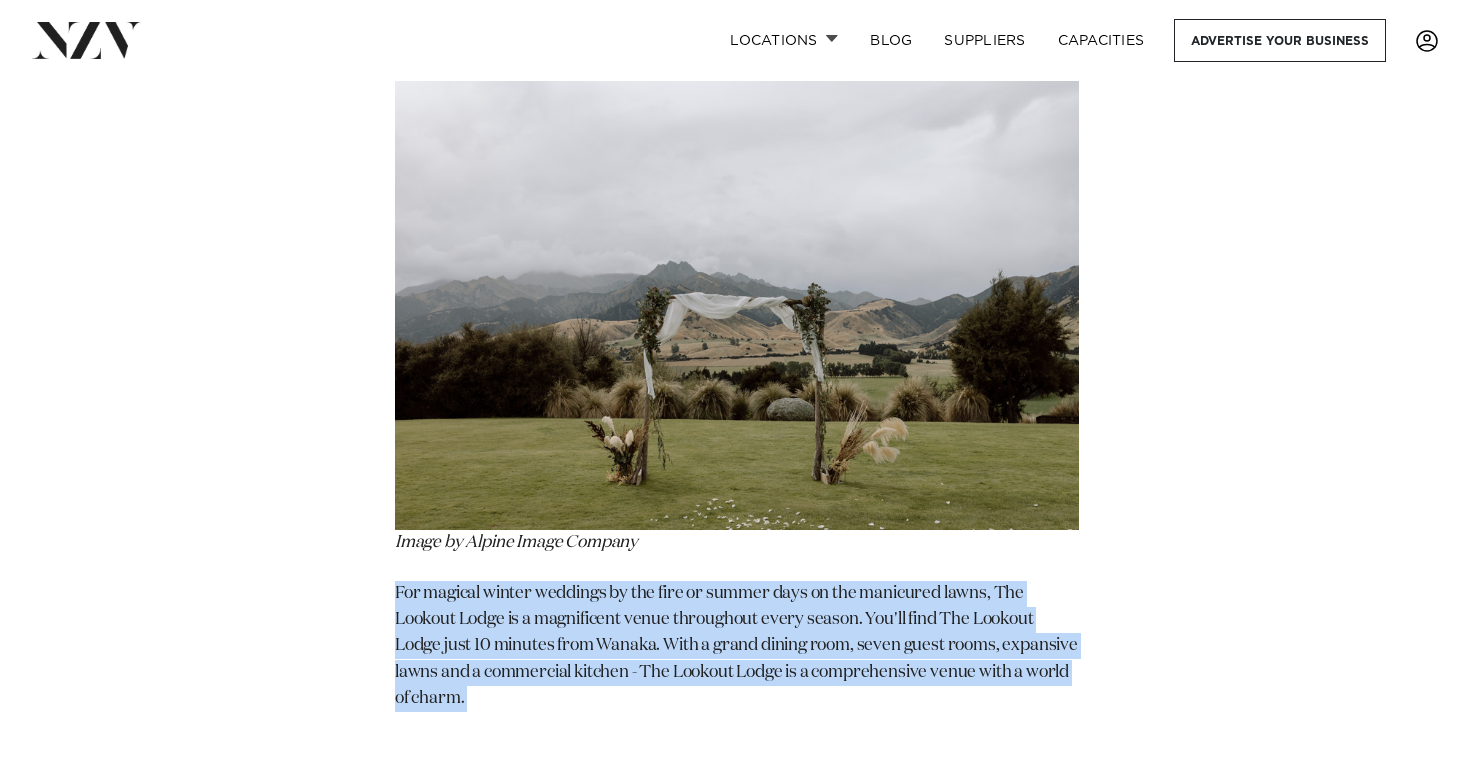click on "For magical winter weddings by the fire or summer days on the manicured lawns, The Lookout Lodge is a magnificent venue throughout every season. You'll find The Lookout Lodge just 10 minutes from Wanaka. With a grand dining room, seven guest rooms, expansive lawns and a commercial kitchen - The Lookout Lodge is a comprehensive venue with a world of charm." at bounding box center [737, 647] 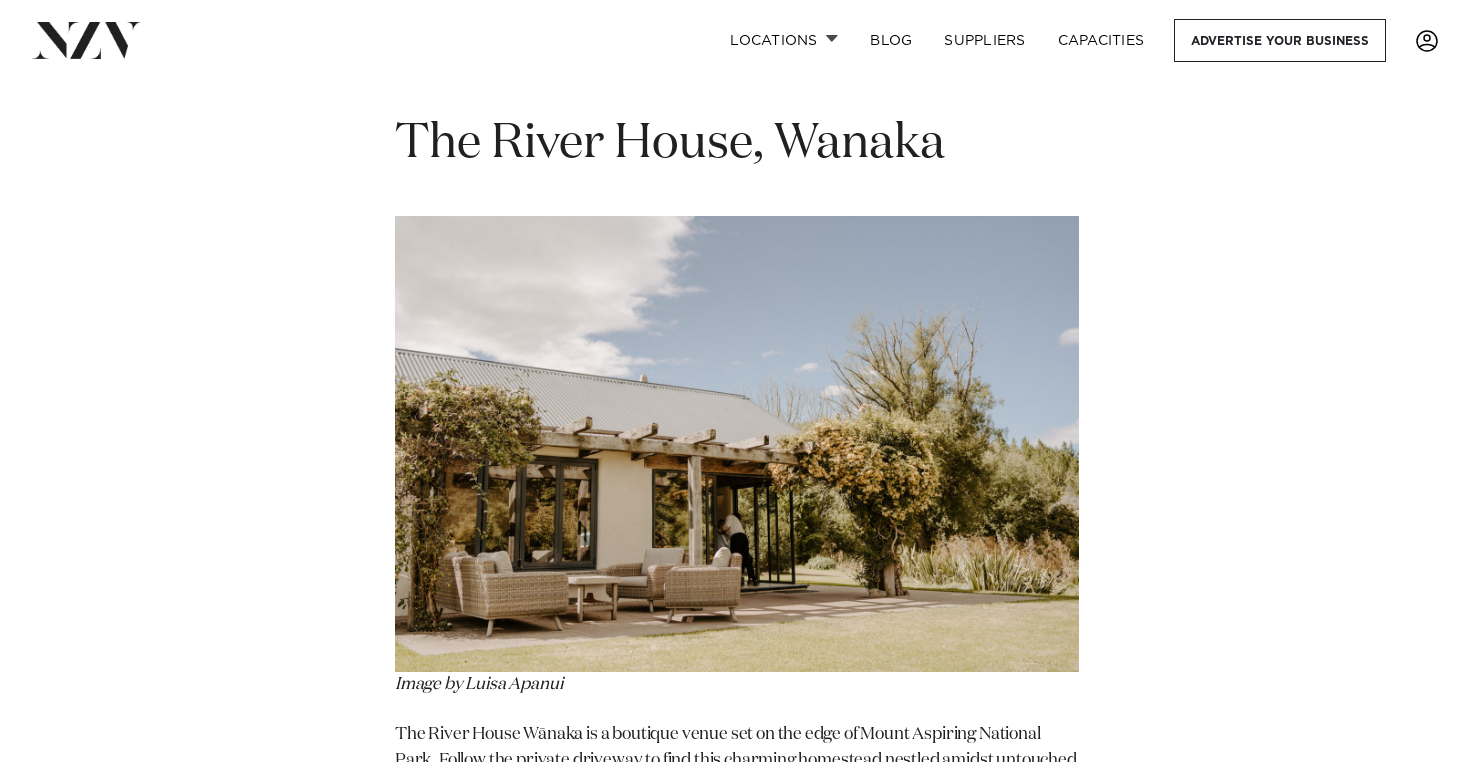 scroll, scrollTop: 12087, scrollLeft: 0, axis: vertical 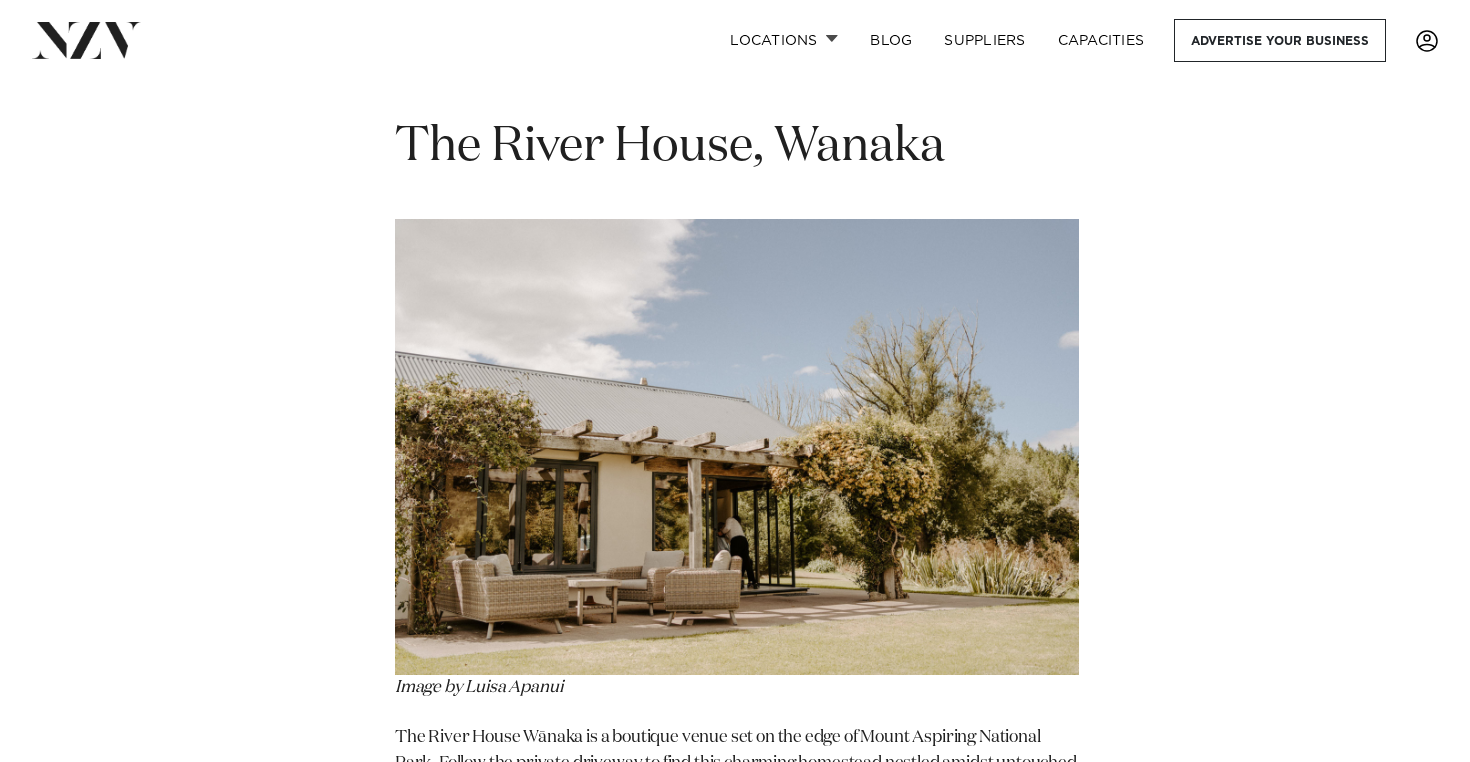 click on "The River House, Wanaka" at bounding box center [670, 147] 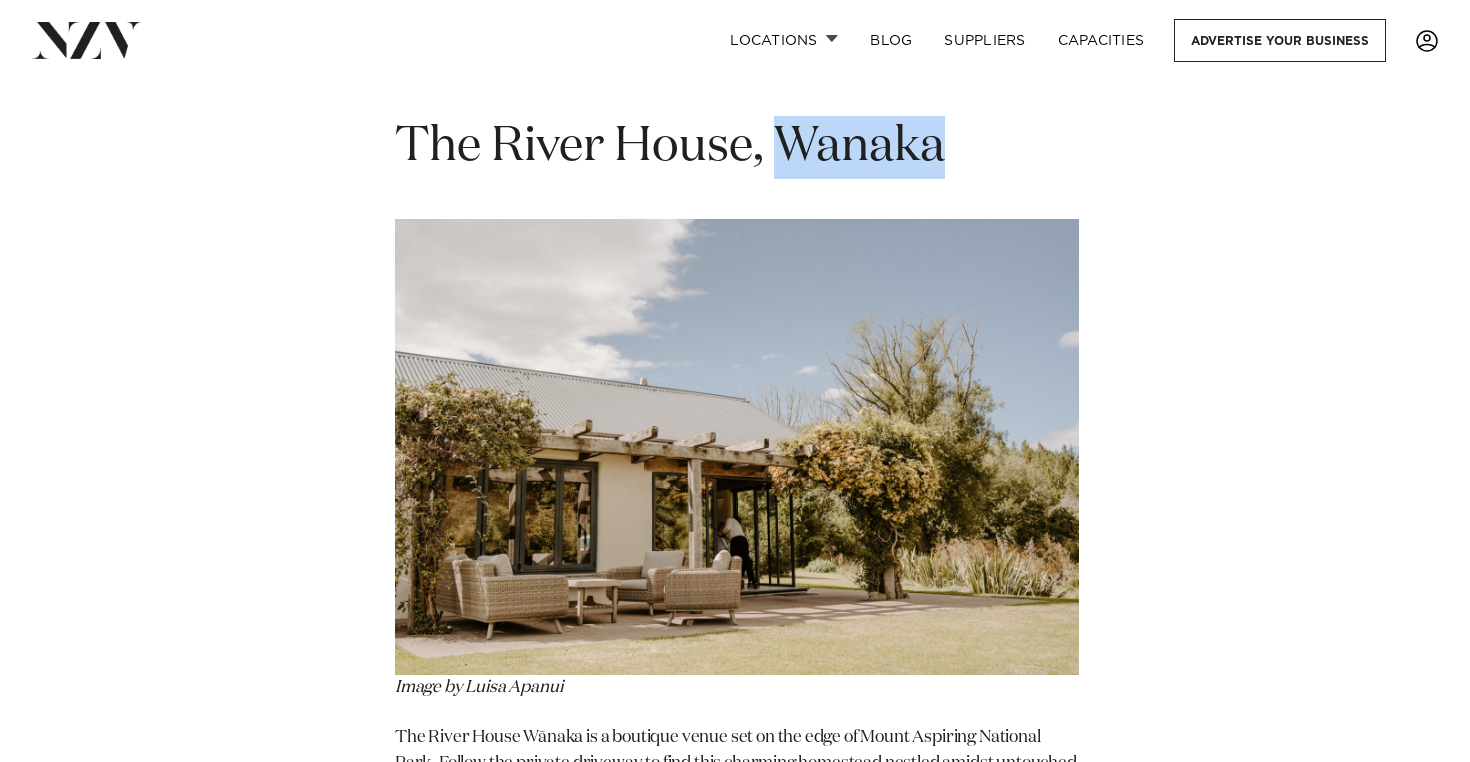 click on "The River House, Wanaka" at bounding box center (670, 147) 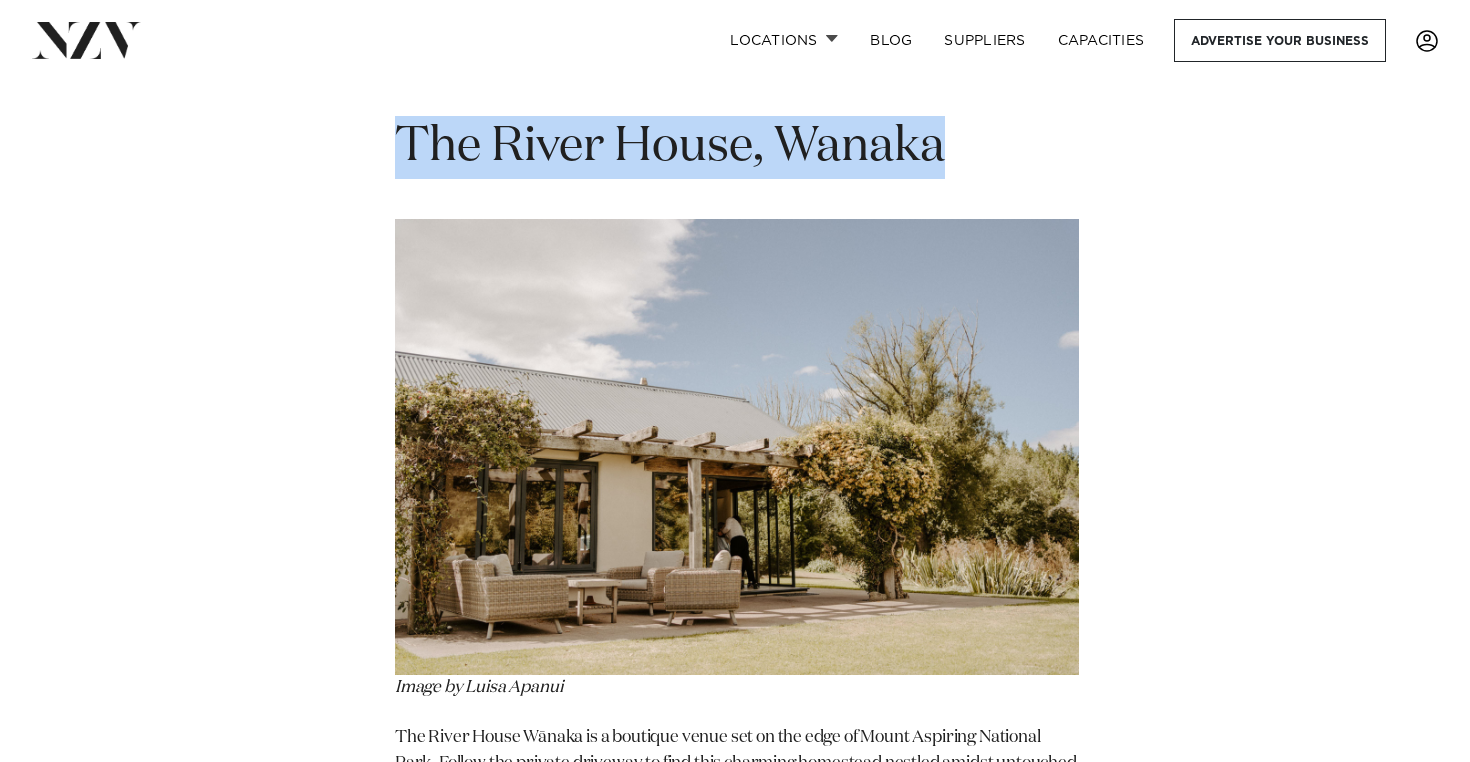 copy on "The River House, Wanaka" 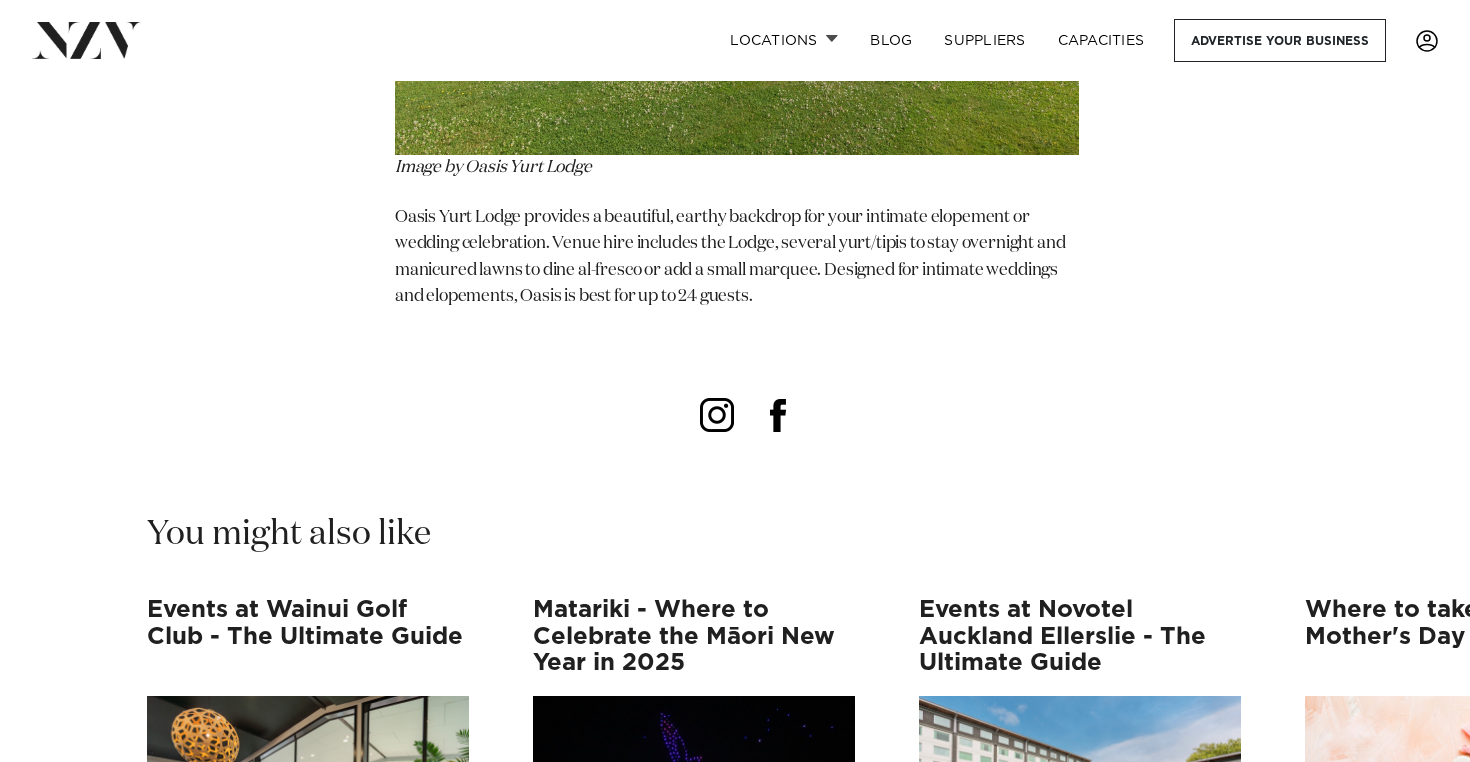 scroll, scrollTop: 13635, scrollLeft: 0, axis: vertical 